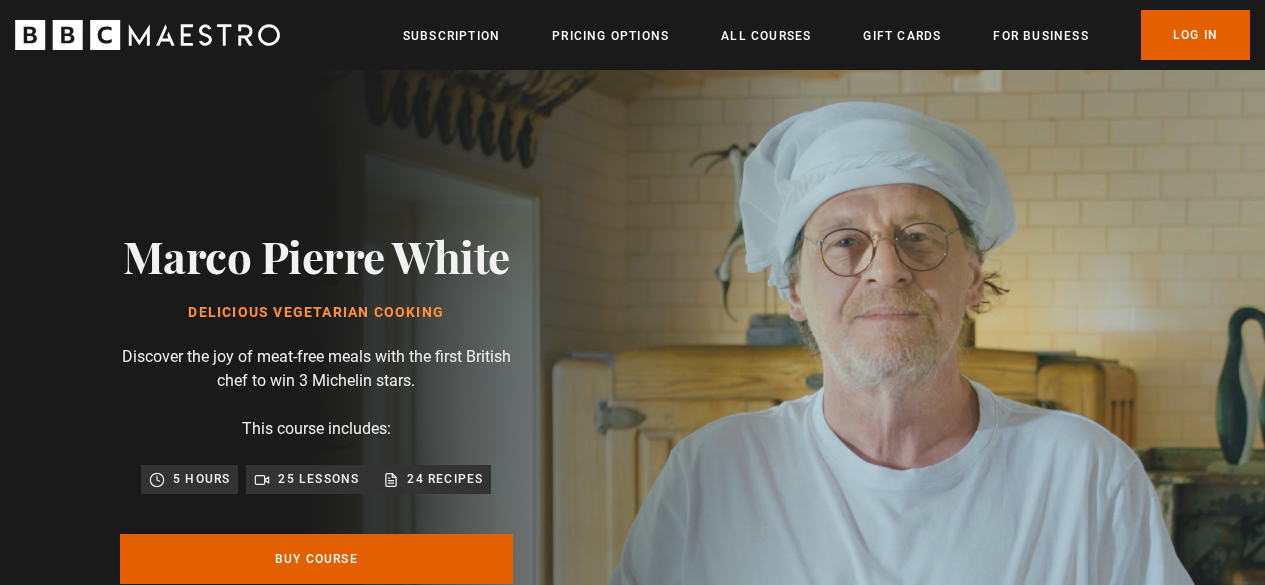 scroll, scrollTop: 0, scrollLeft: 0, axis: both 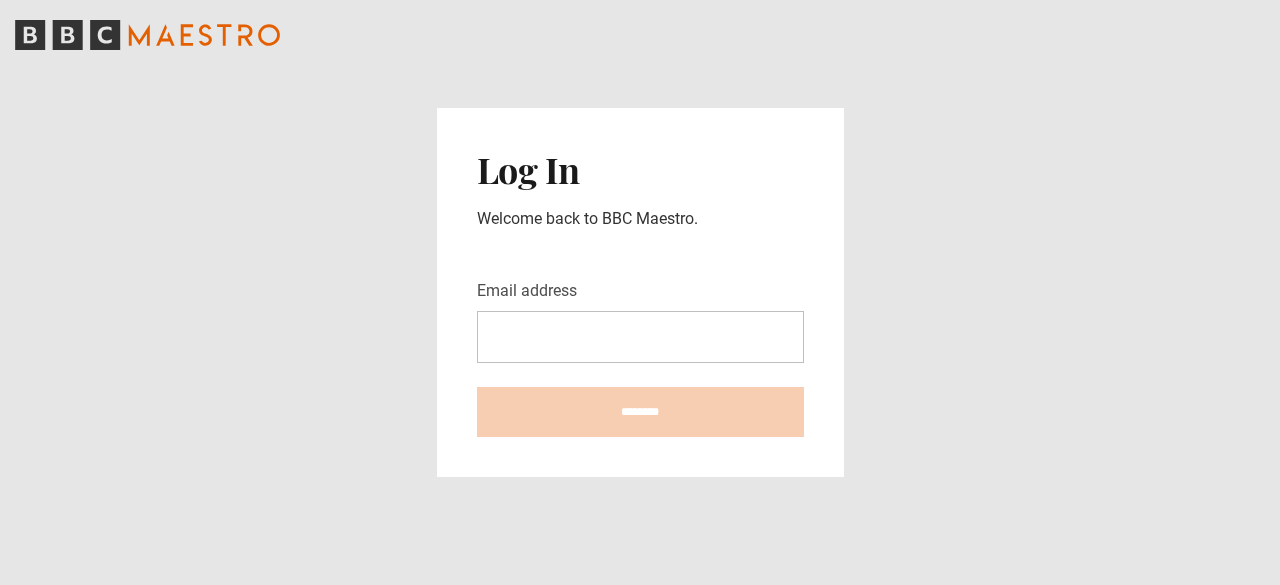 click on "Email address" at bounding box center [640, 337] 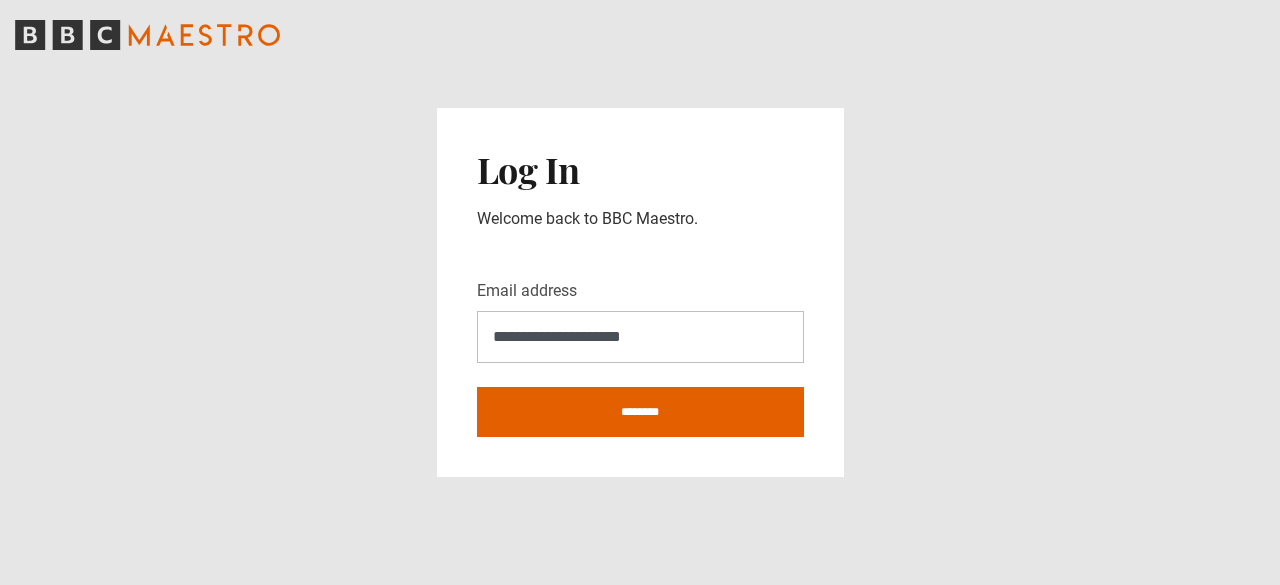 drag, startPoint x: 676, startPoint y: 339, endPoint x: 434, endPoint y: 339, distance: 242 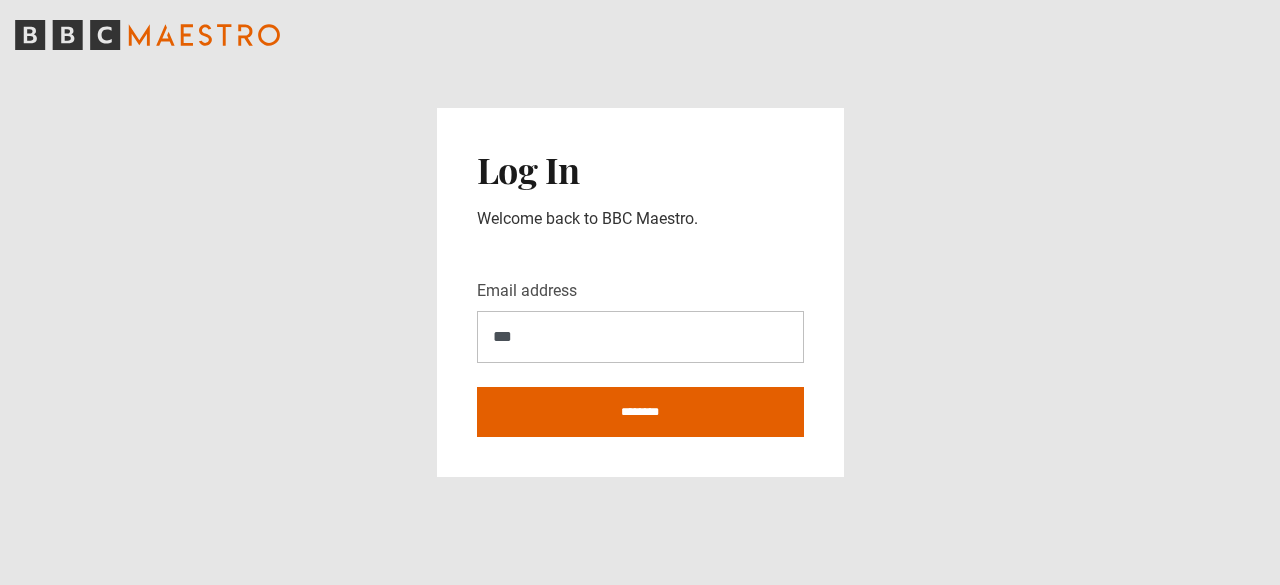 type on "**********" 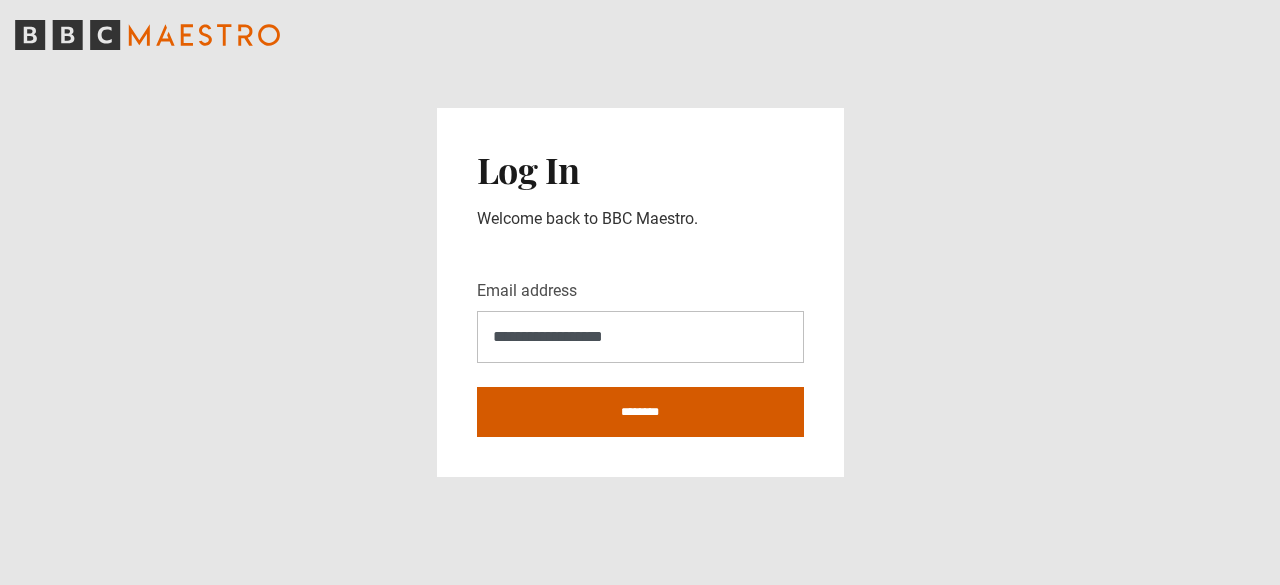click on "********" at bounding box center [640, 412] 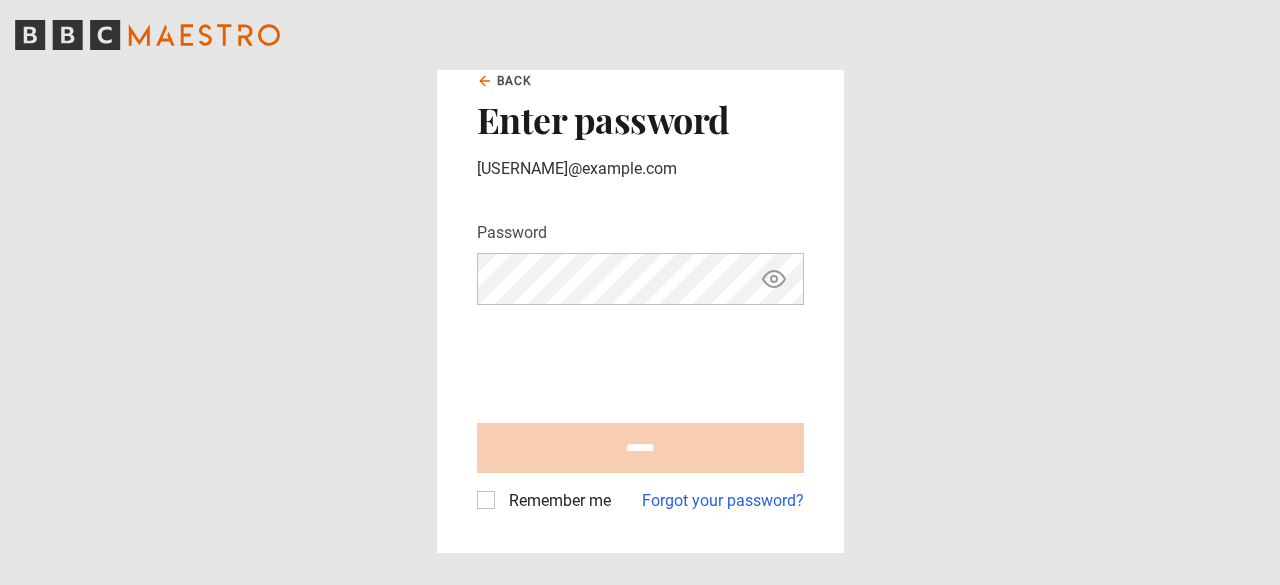 scroll, scrollTop: 0, scrollLeft: 0, axis: both 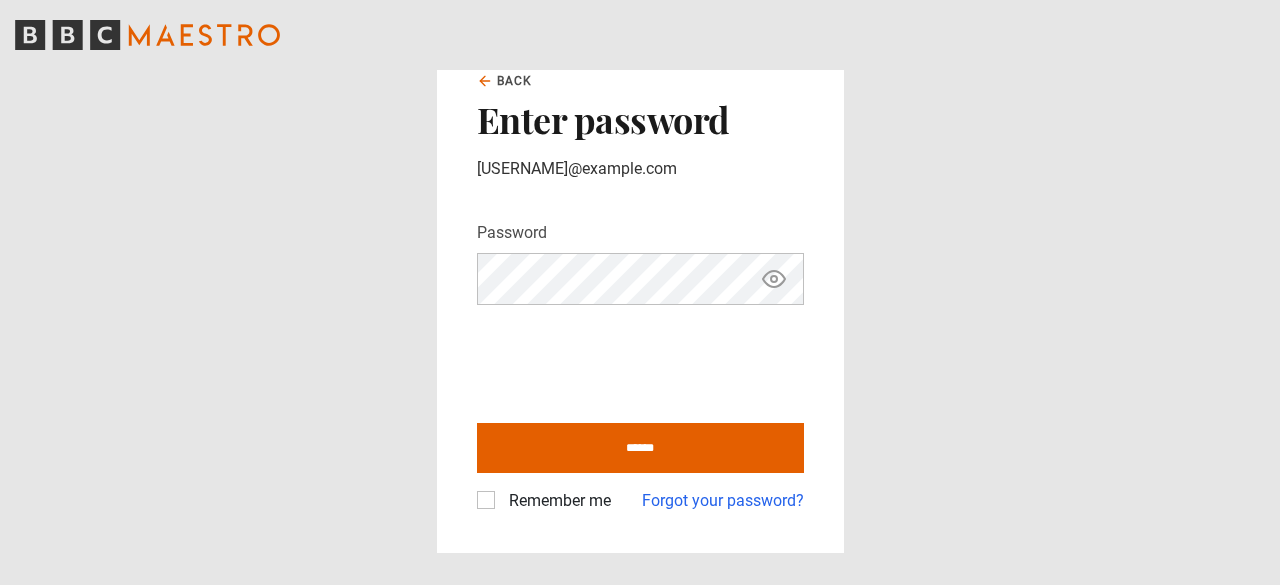 click on "******" at bounding box center [640, 448] 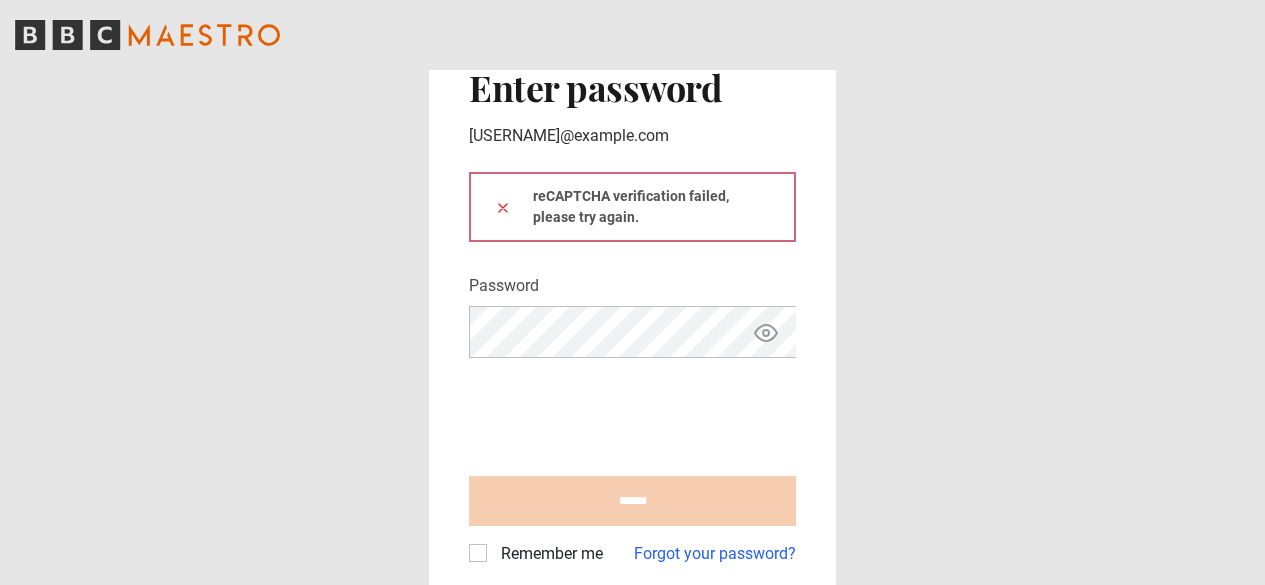 scroll, scrollTop: 0, scrollLeft: 0, axis: both 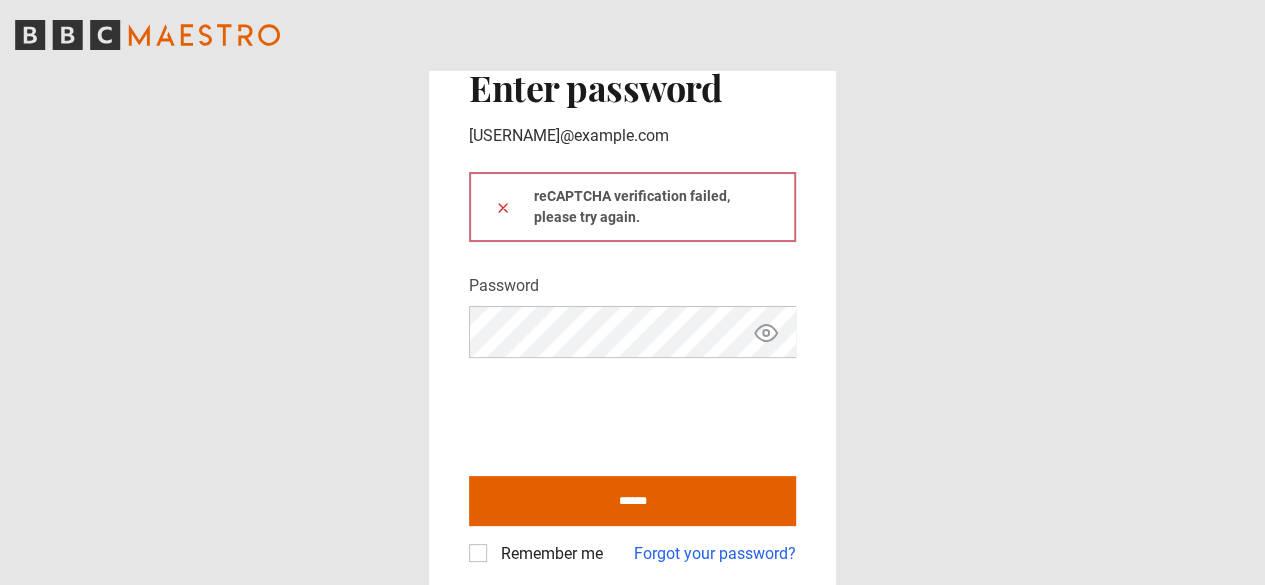 click at bounding box center [503, 207] 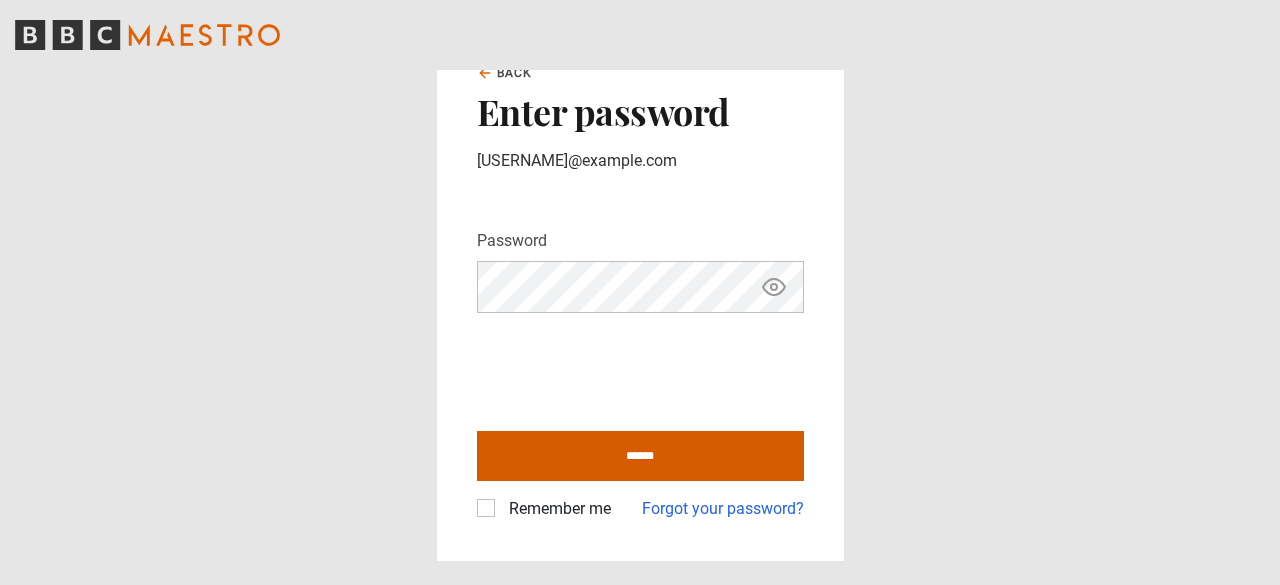 click on "******" at bounding box center [640, 456] 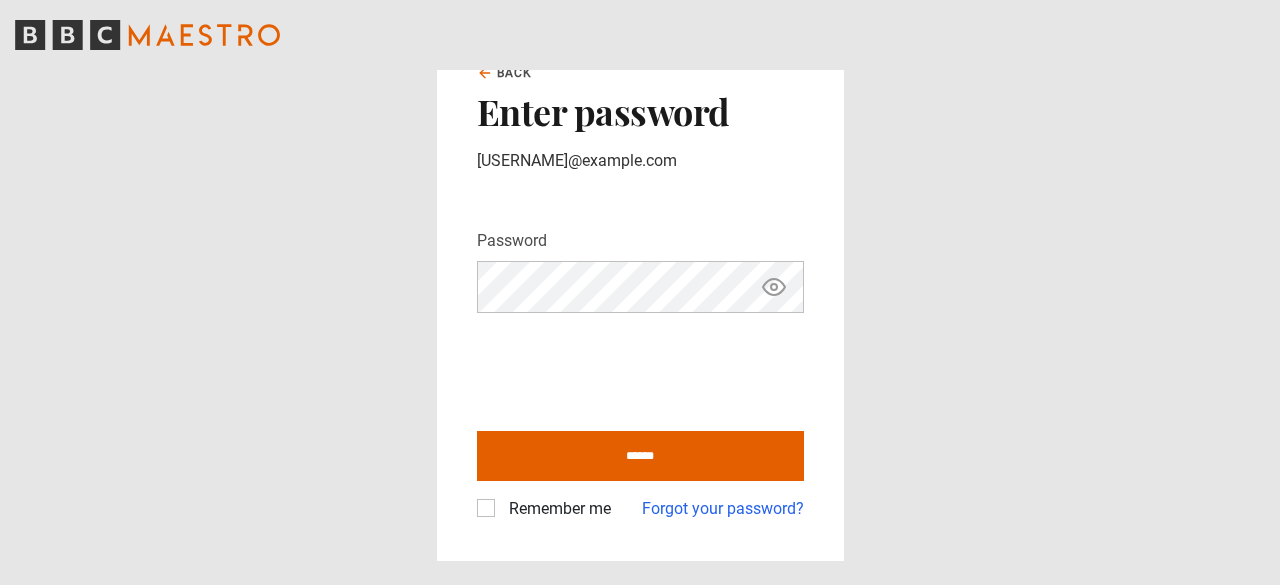 type on "**********" 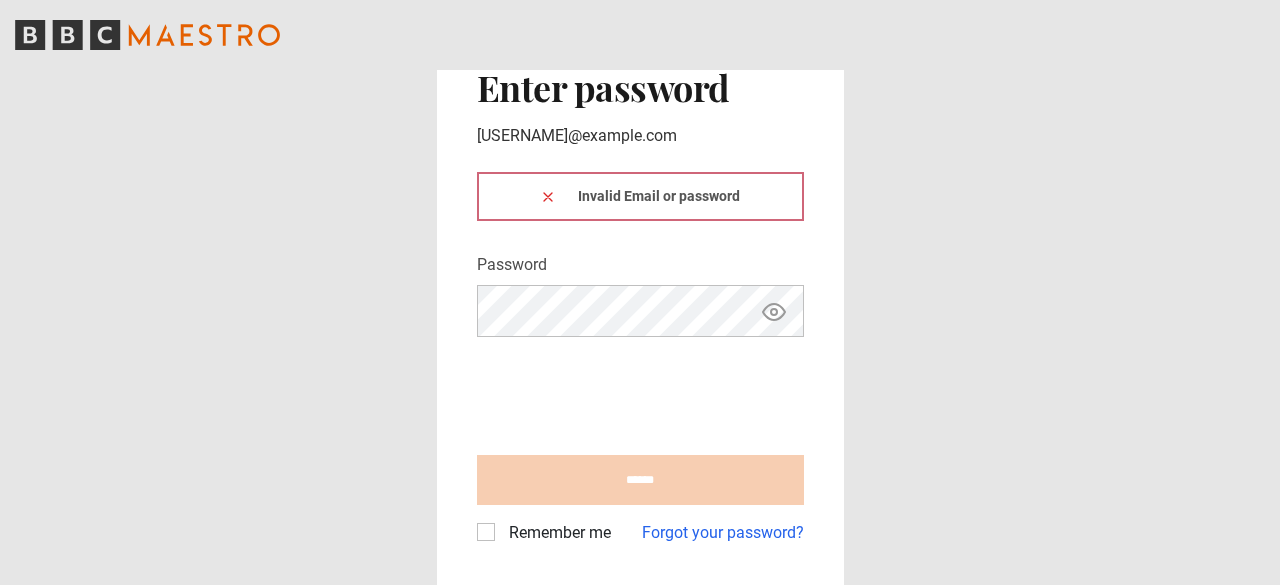 scroll, scrollTop: 0, scrollLeft: 0, axis: both 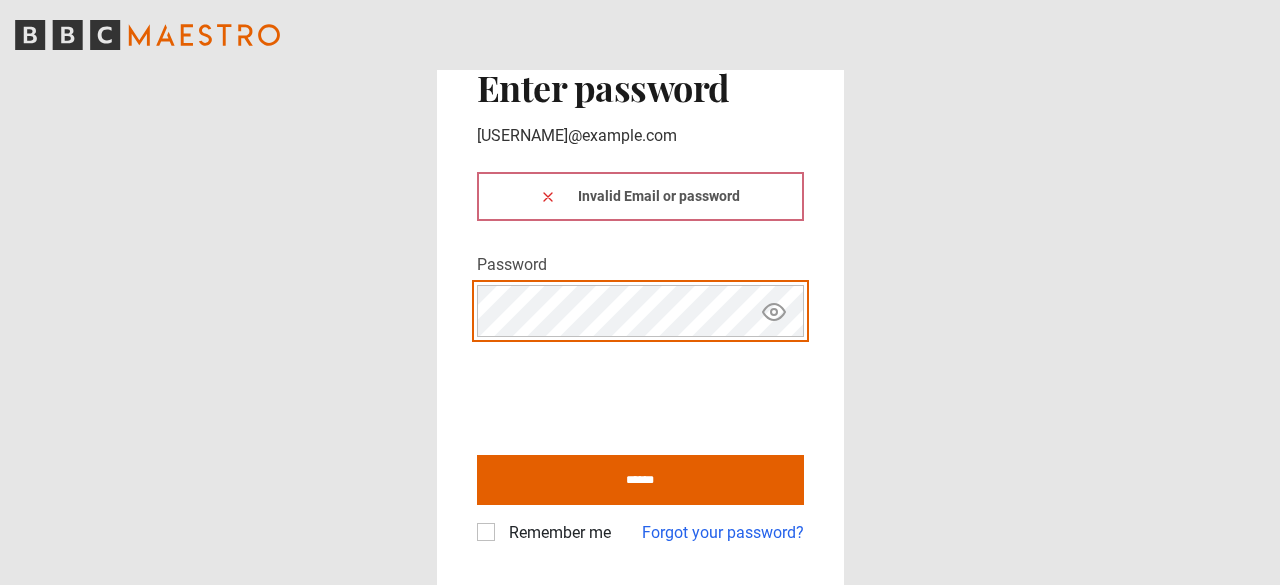 click at bounding box center [548, 196] 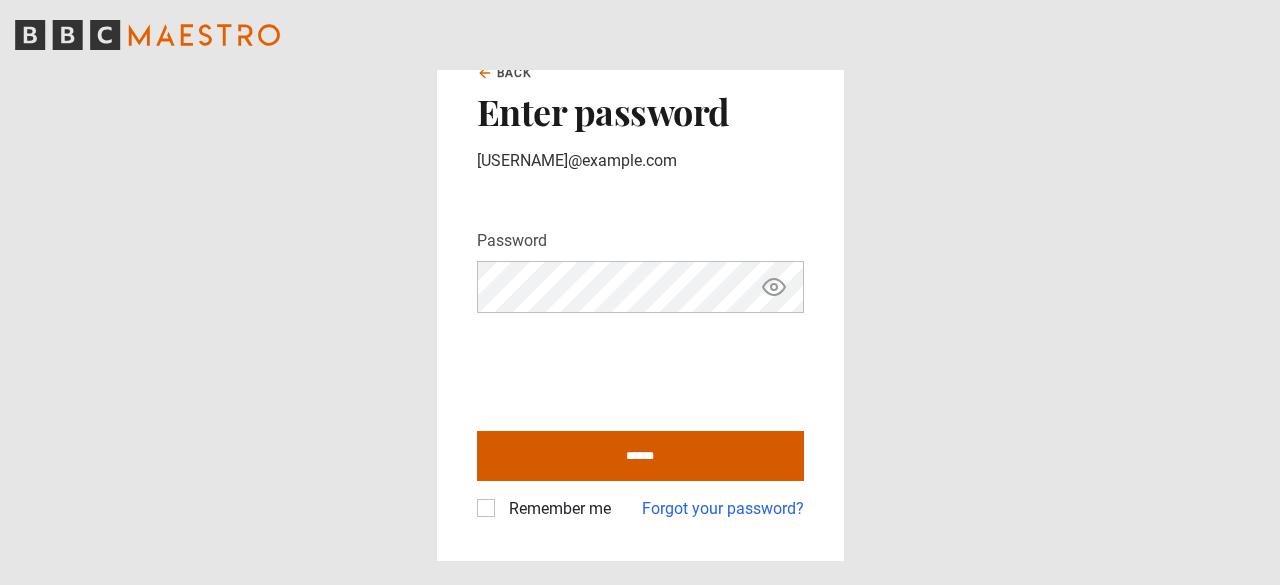 click on "******" at bounding box center [640, 456] 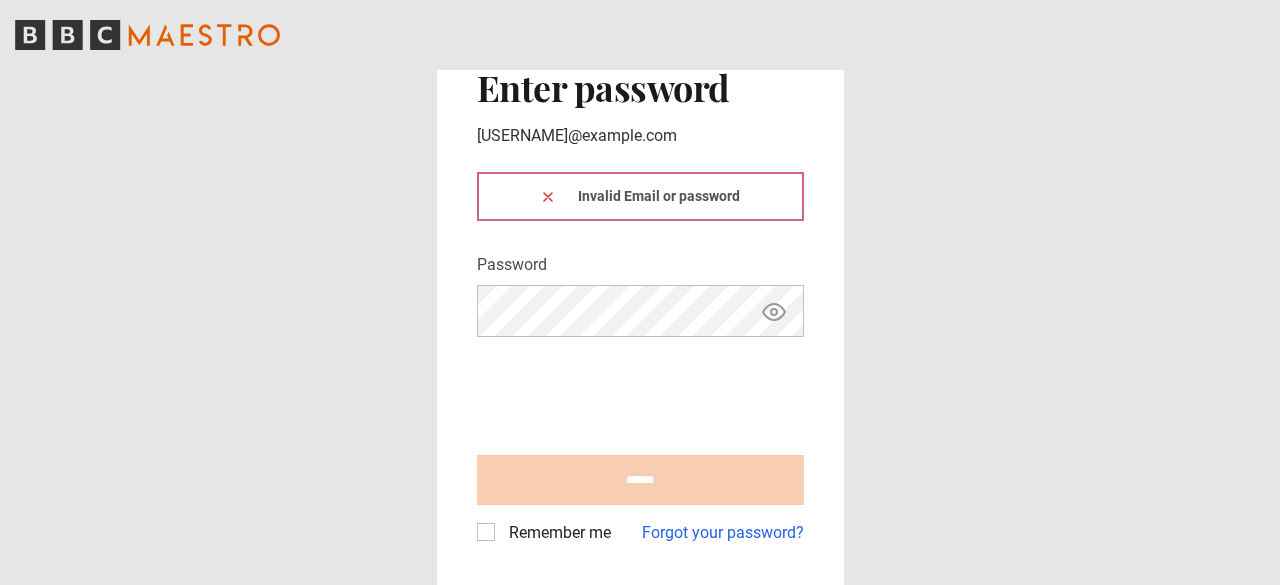 scroll, scrollTop: 0, scrollLeft: 0, axis: both 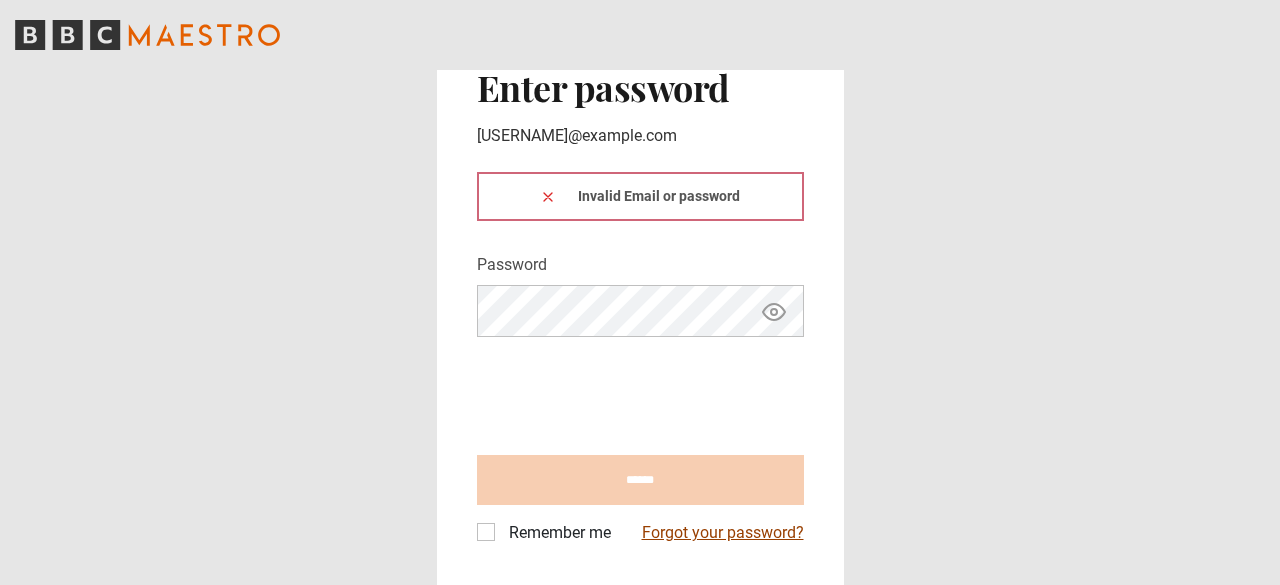 click on "Forgot your password?" at bounding box center [723, 533] 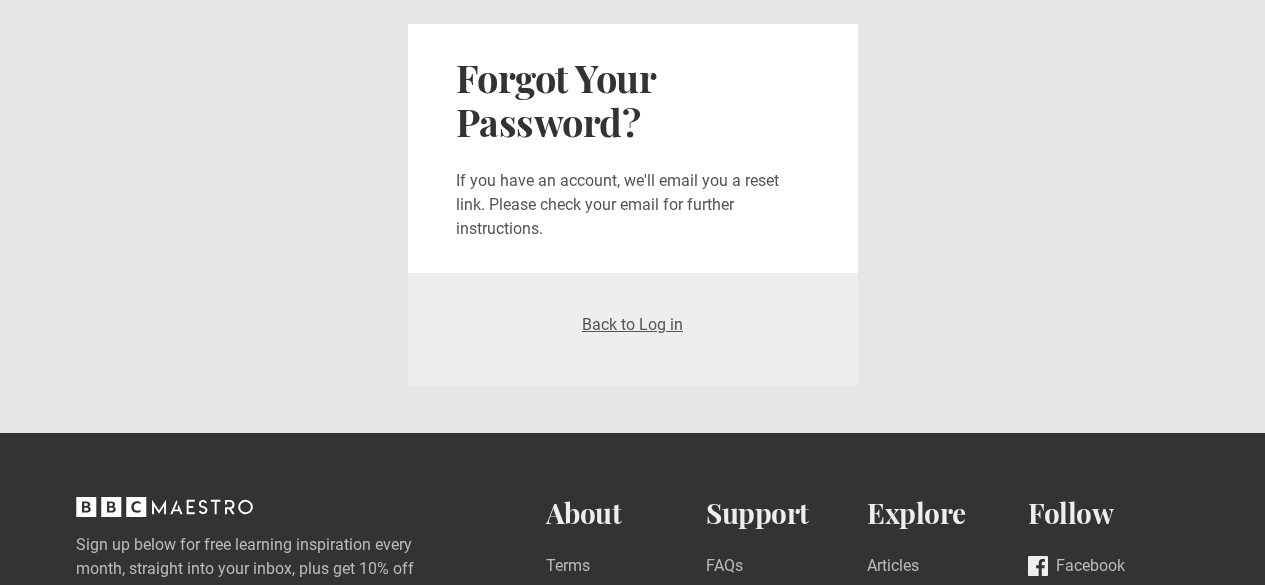 scroll, scrollTop: 0, scrollLeft: 0, axis: both 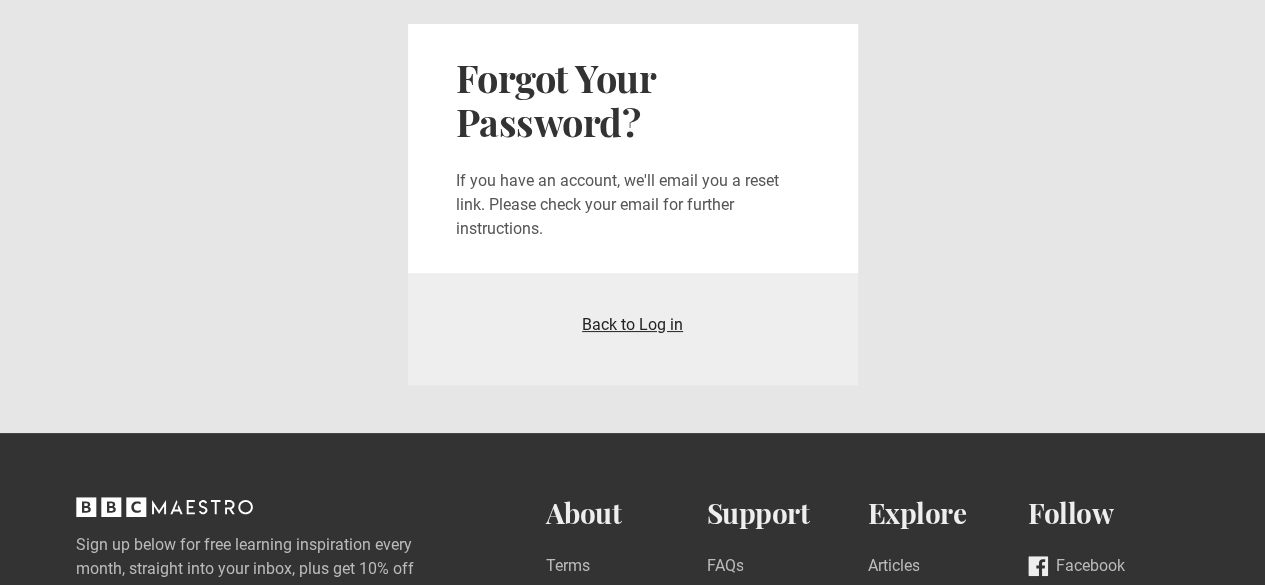 click on "Back to Log in" at bounding box center (632, 324) 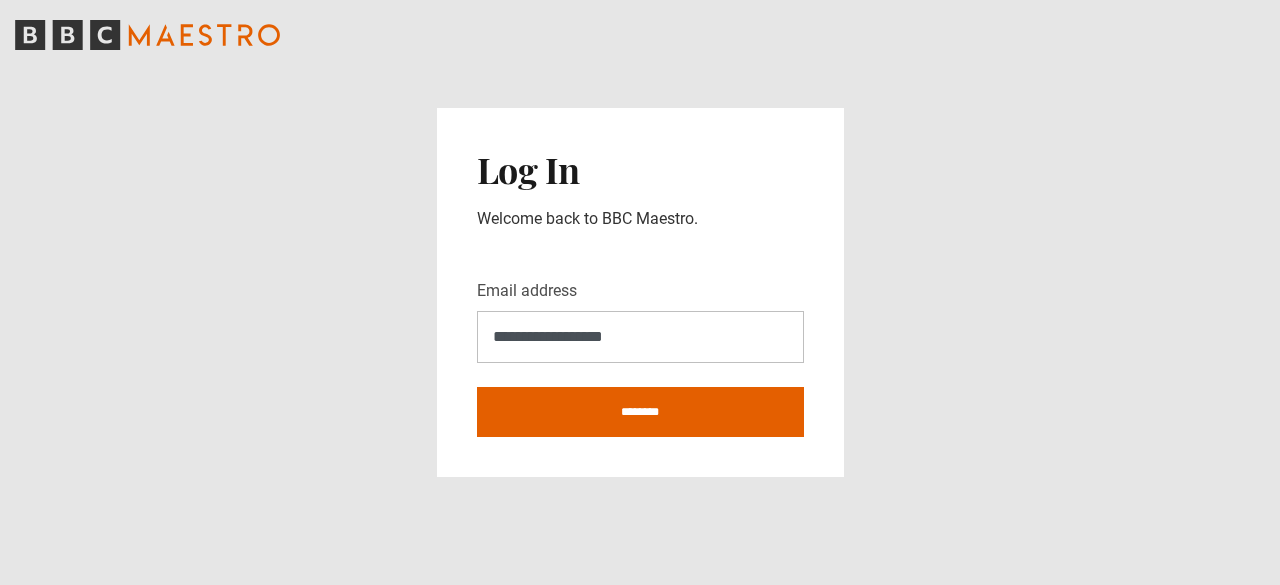 scroll, scrollTop: 0, scrollLeft: 0, axis: both 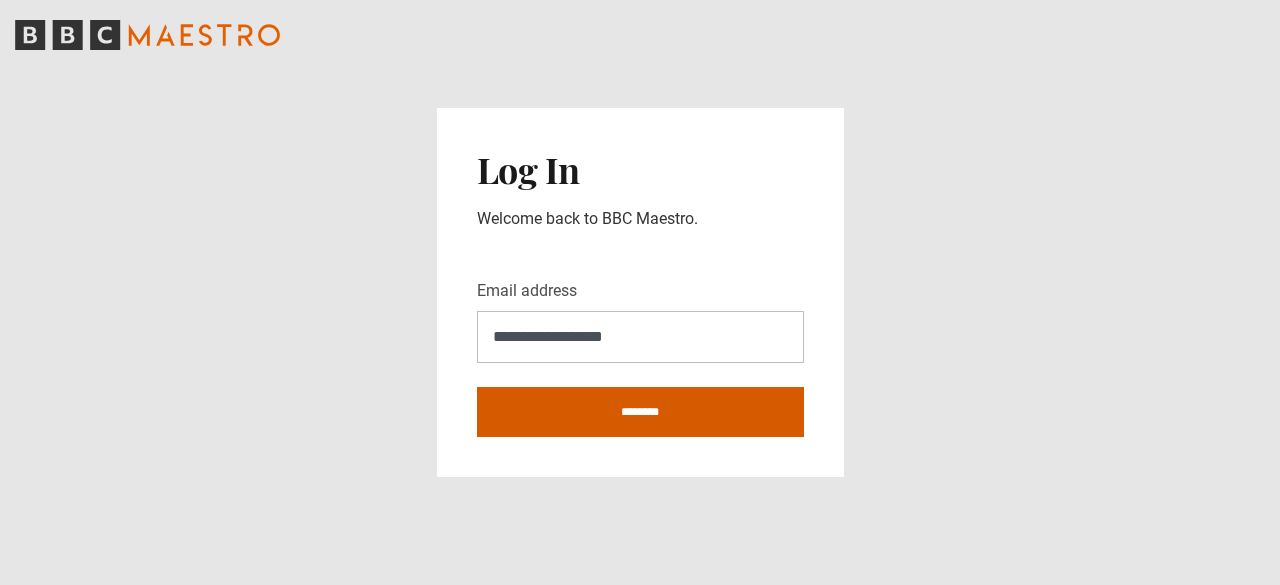 click on "********" at bounding box center [640, 412] 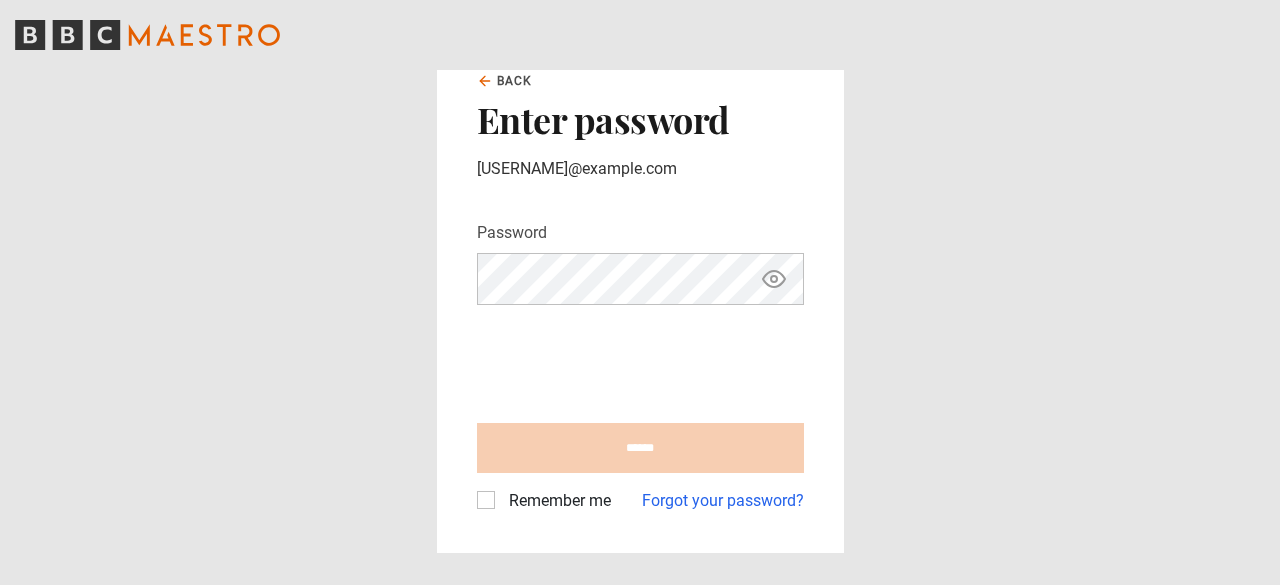 scroll, scrollTop: 0, scrollLeft: 0, axis: both 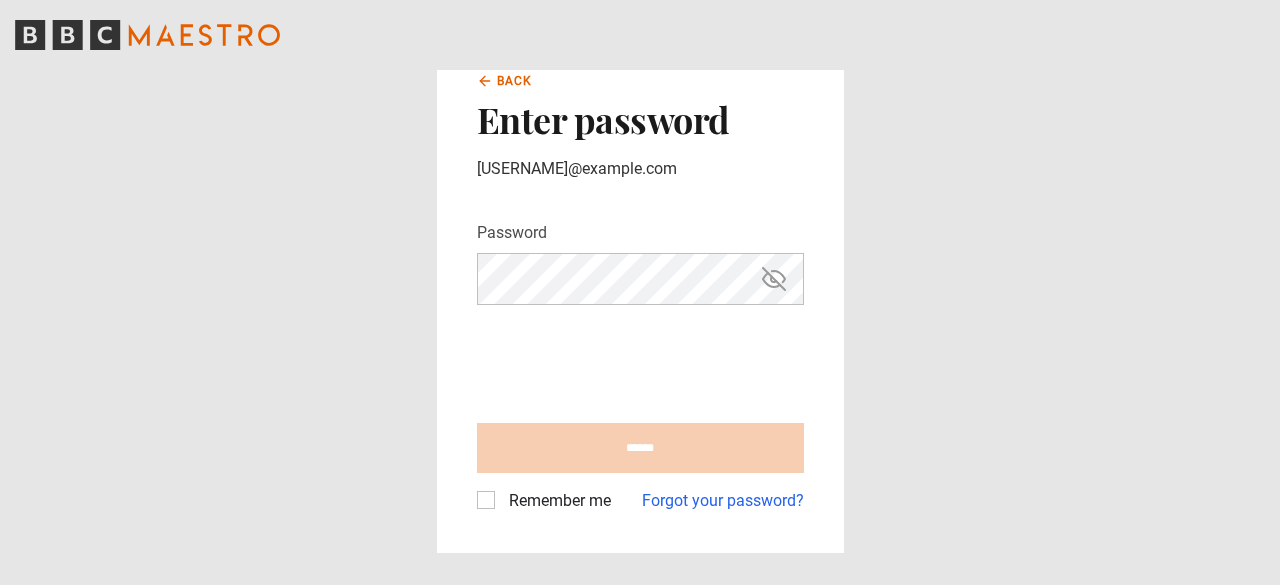 click on "Back" at bounding box center [515, 81] 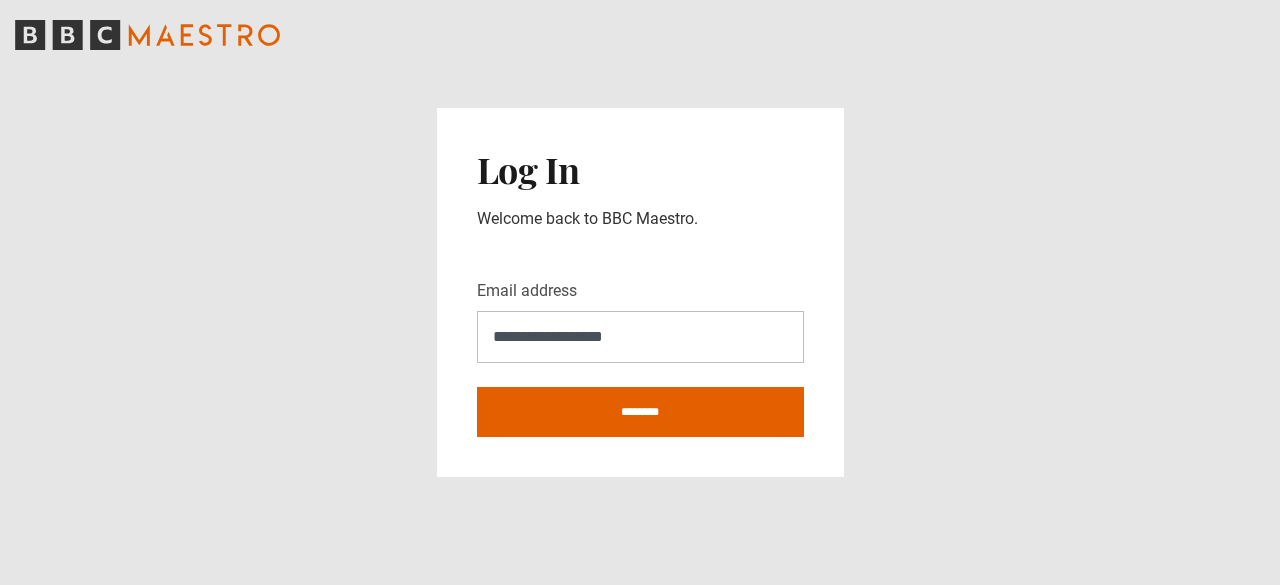 scroll, scrollTop: 0, scrollLeft: 0, axis: both 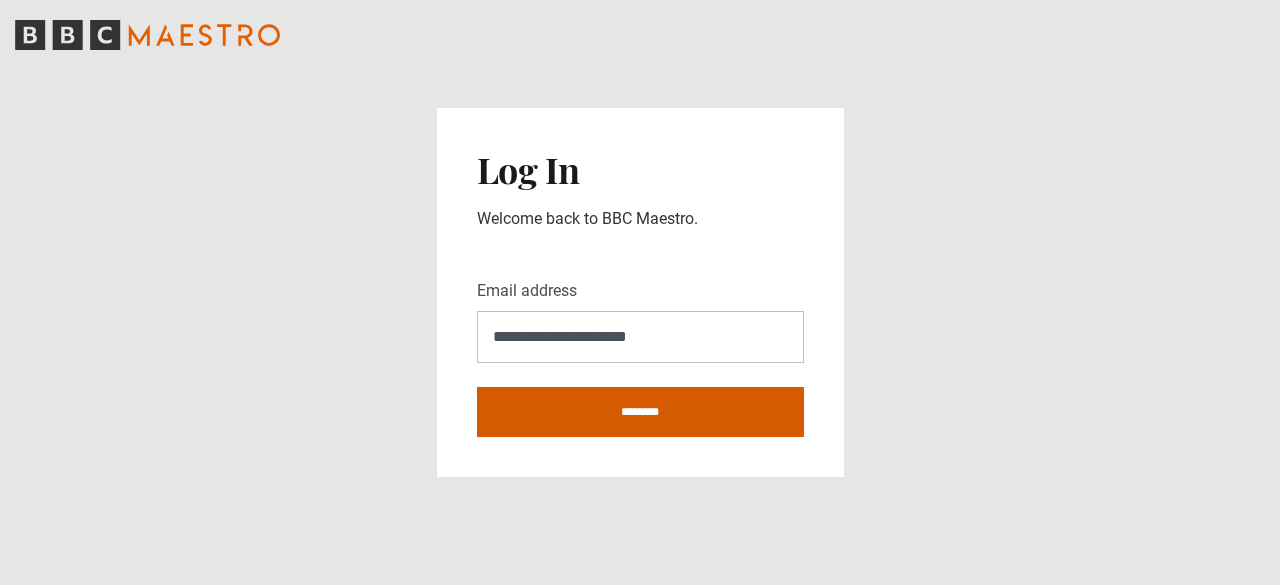 type on "**********" 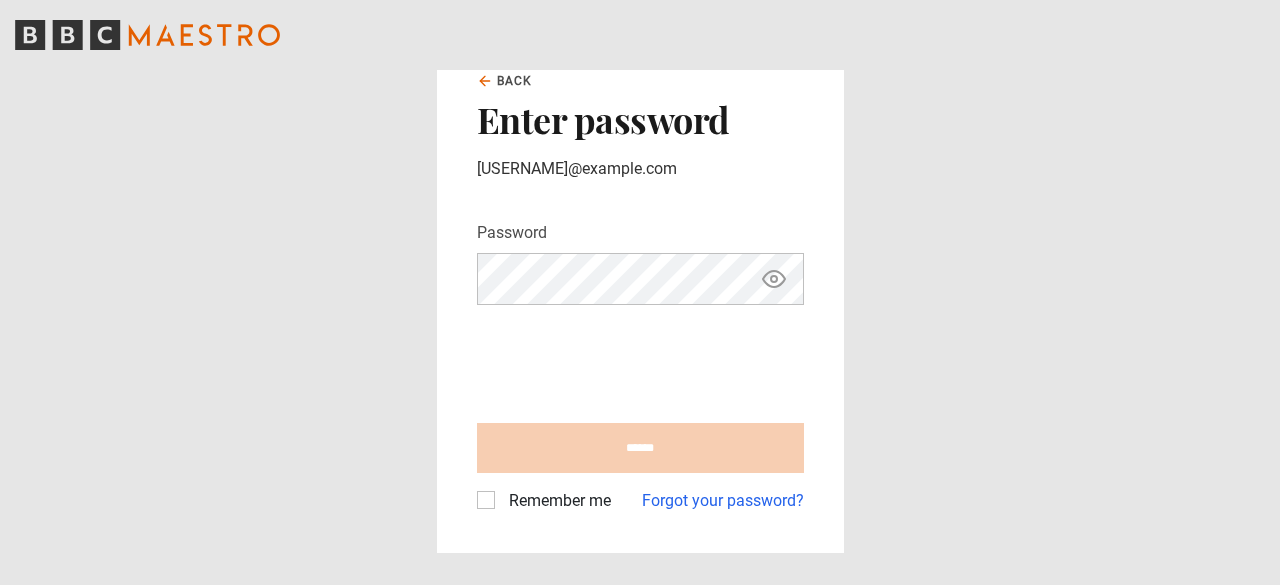 scroll, scrollTop: 0, scrollLeft: 0, axis: both 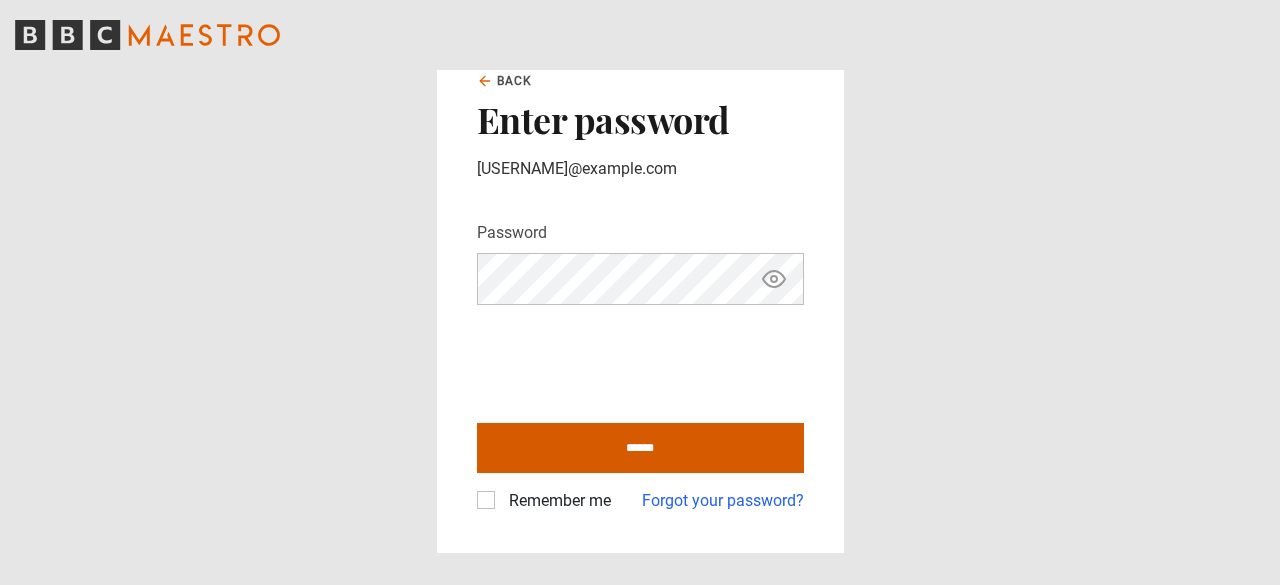 click on "******" at bounding box center [640, 448] 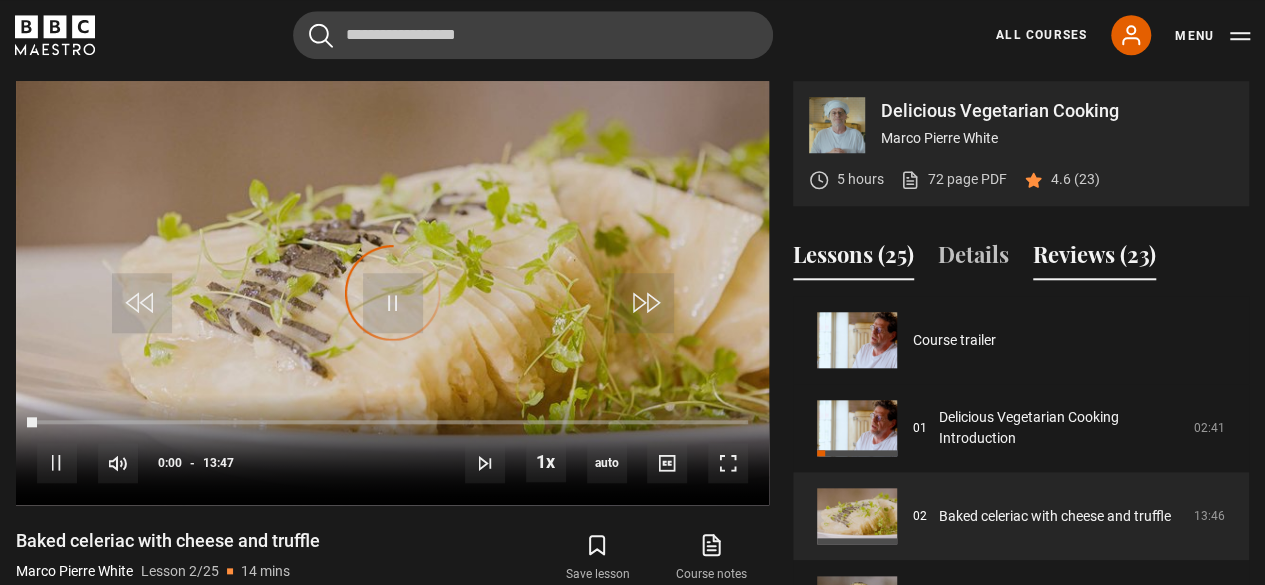 scroll, scrollTop: 803, scrollLeft: 0, axis: vertical 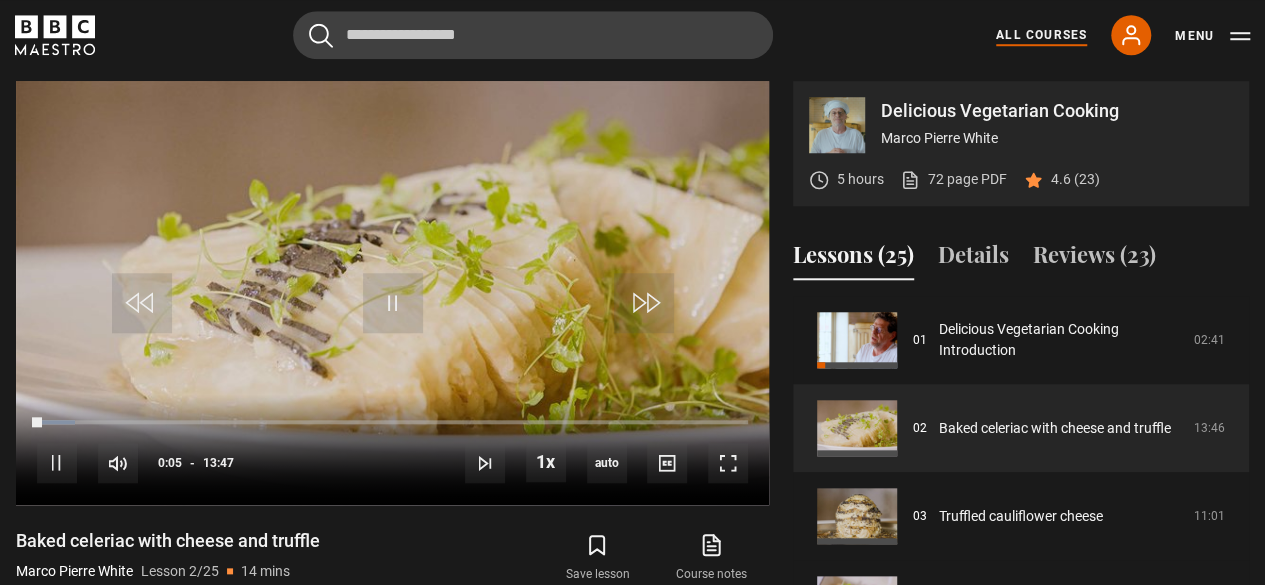 click on "All Courses" at bounding box center (1041, 35) 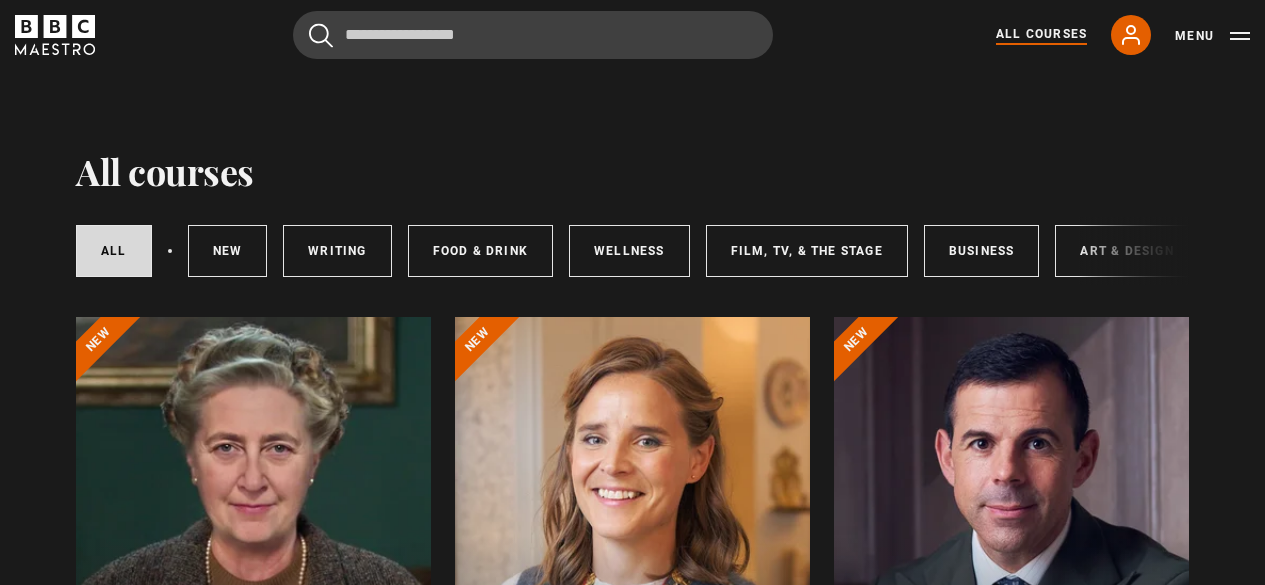 scroll, scrollTop: 0, scrollLeft: 0, axis: both 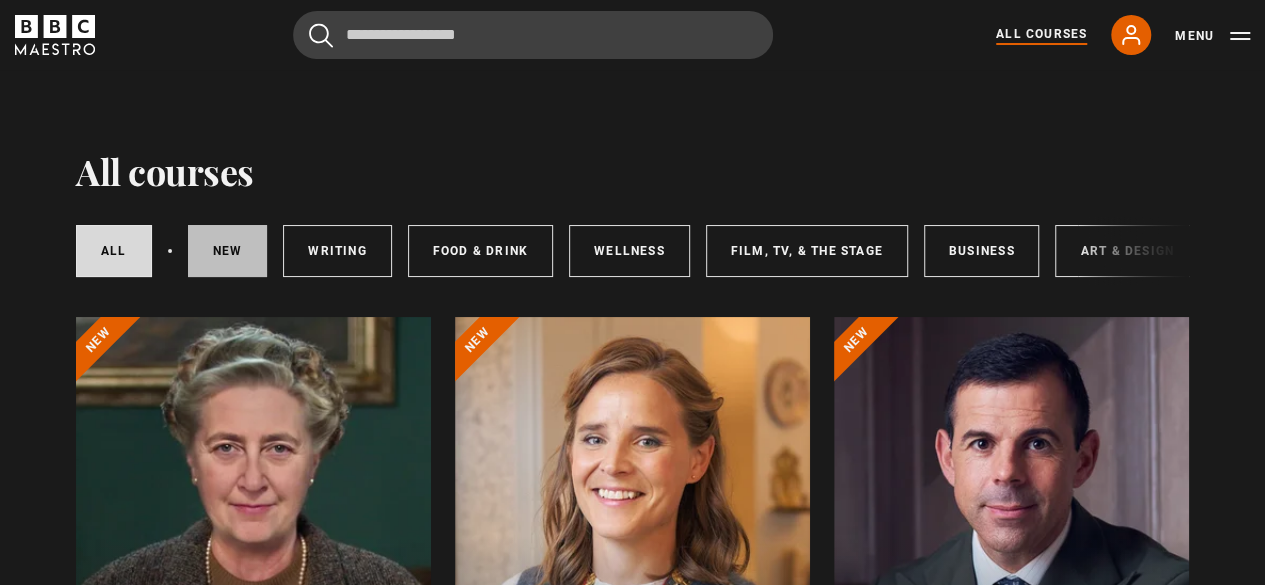 click on "New courses" at bounding box center (228, 251) 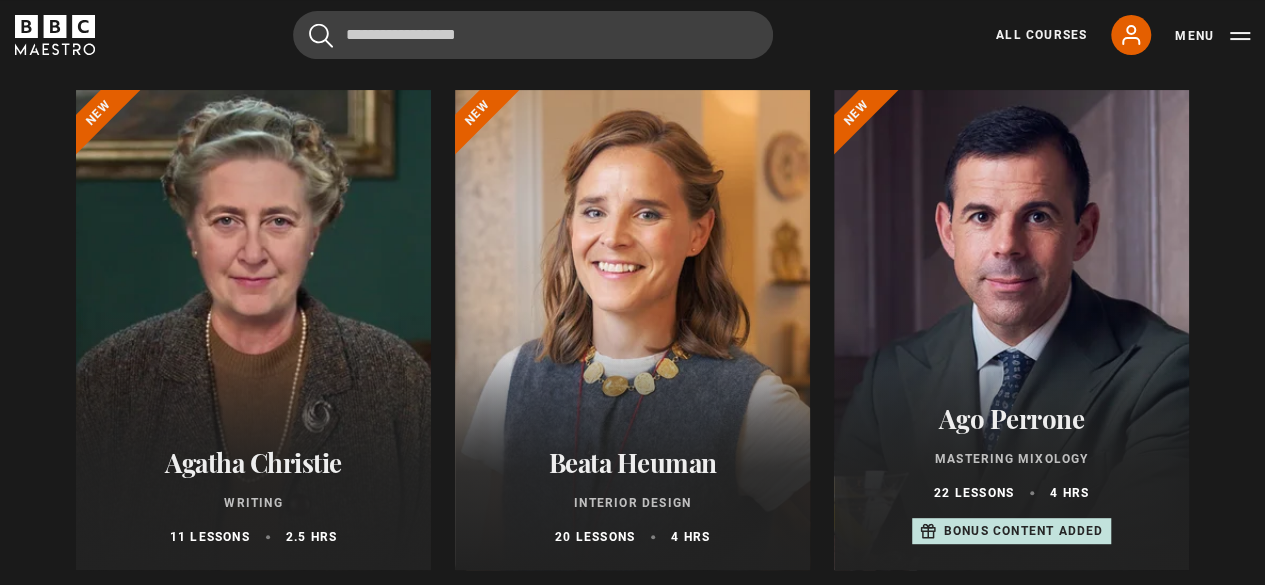 scroll, scrollTop: 0, scrollLeft: 0, axis: both 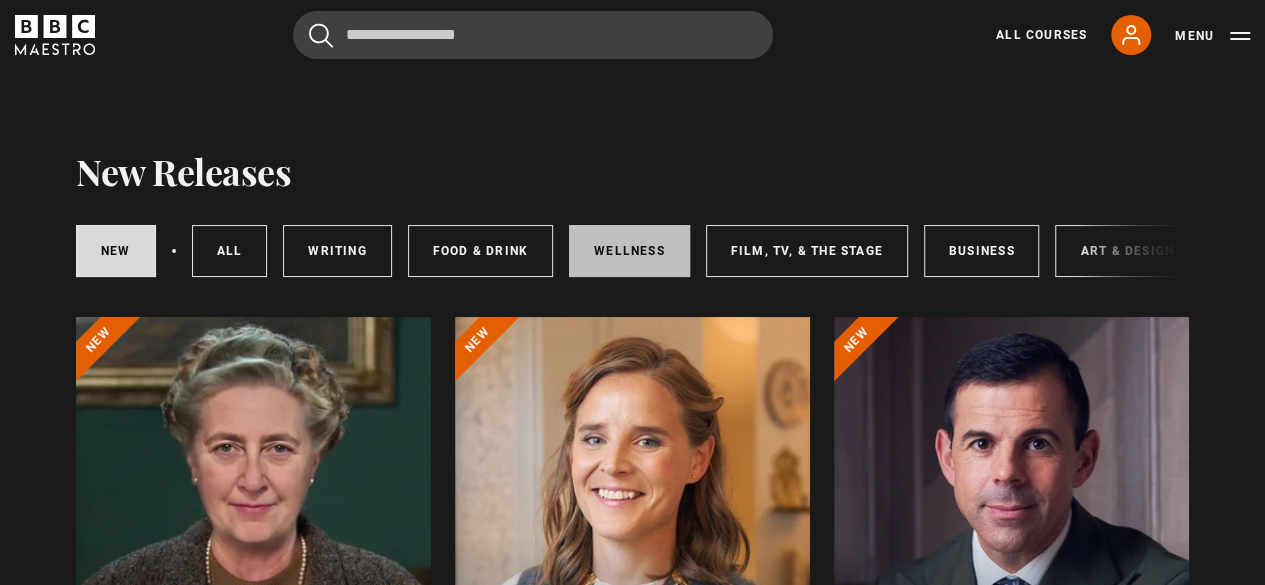 click on "Wellness" at bounding box center (629, 251) 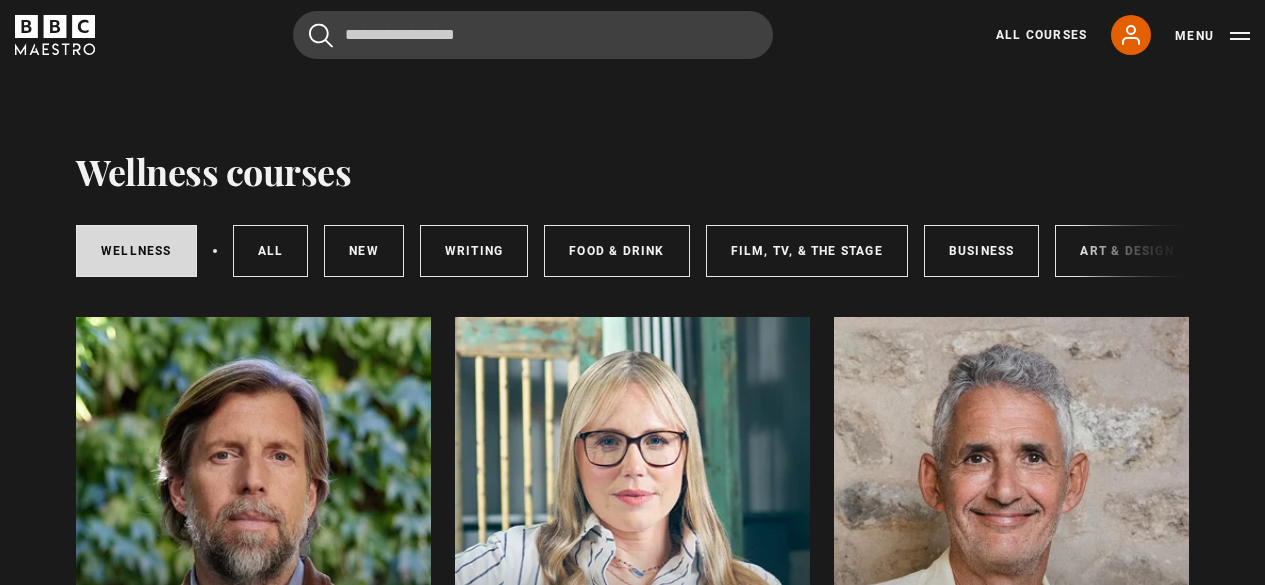 scroll, scrollTop: 100, scrollLeft: 0, axis: vertical 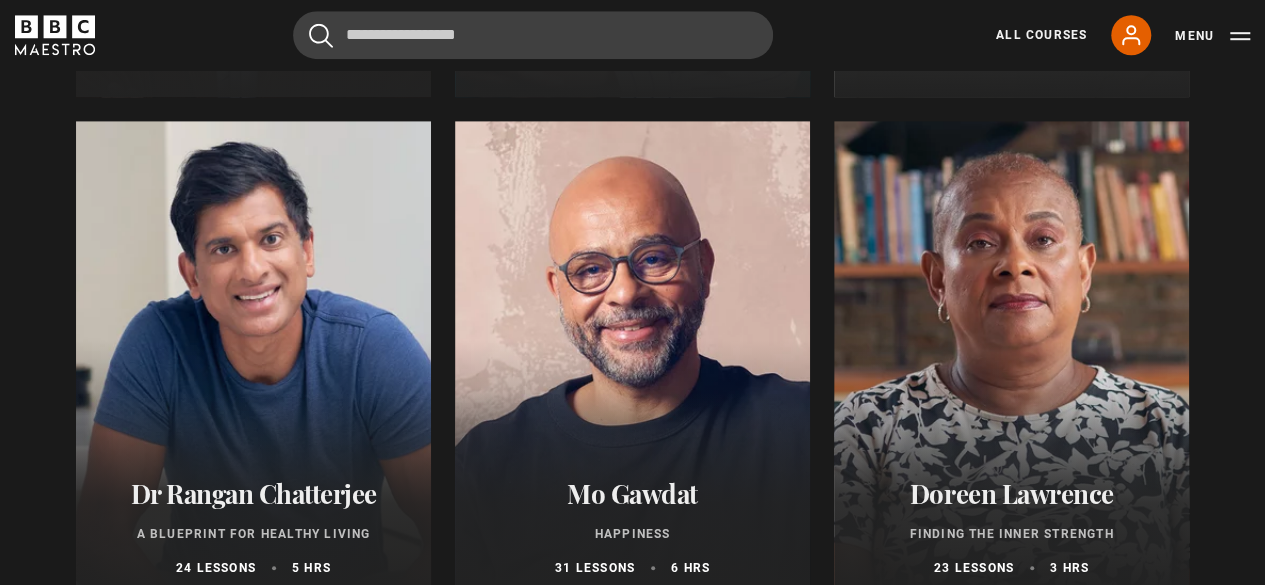 click at bounding box center (1011, 361) 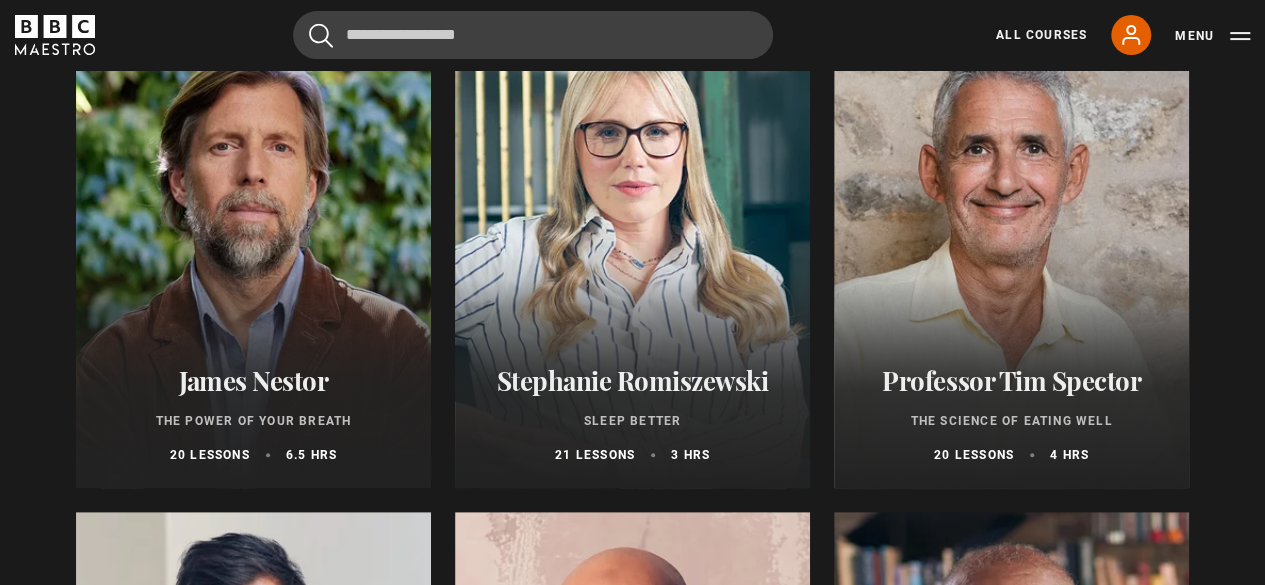 scroll, scrollTop: 400, scrollLeft: 0, axis: vertical 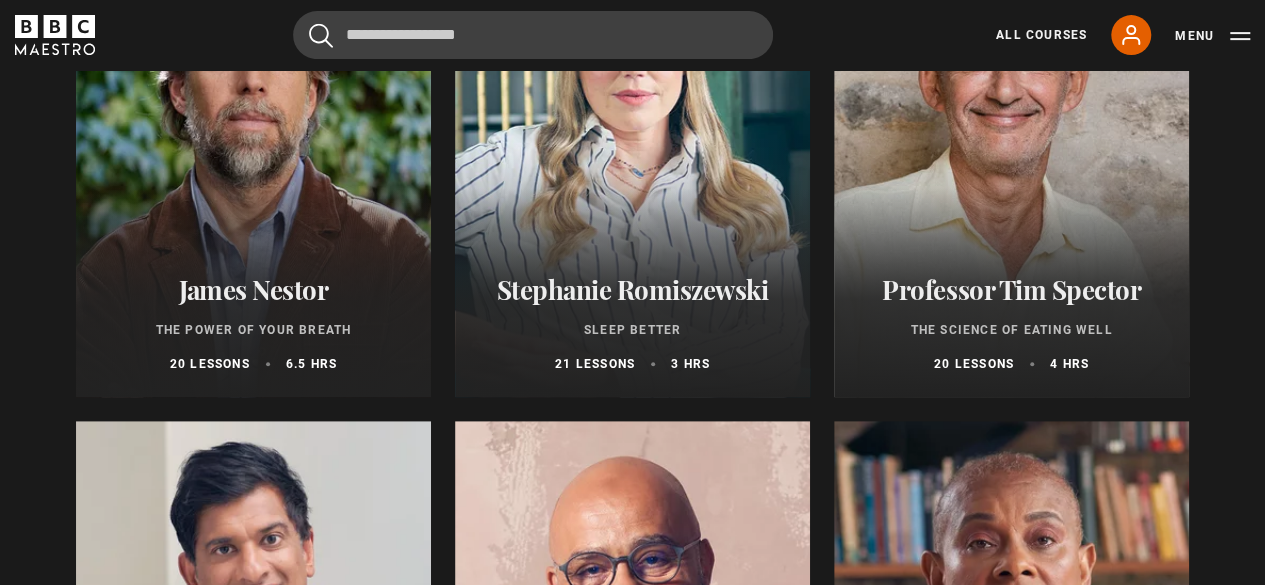 click at bounding box center [632, 157] 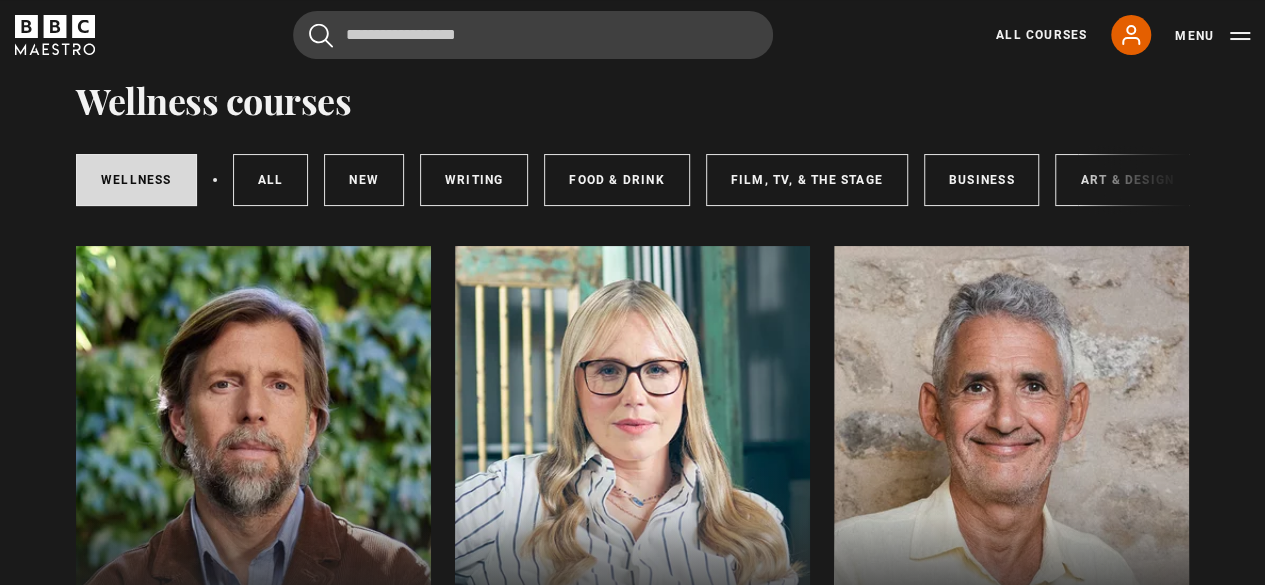 scroll, scrollTop: 0, scrollLeft: 0, axis: both 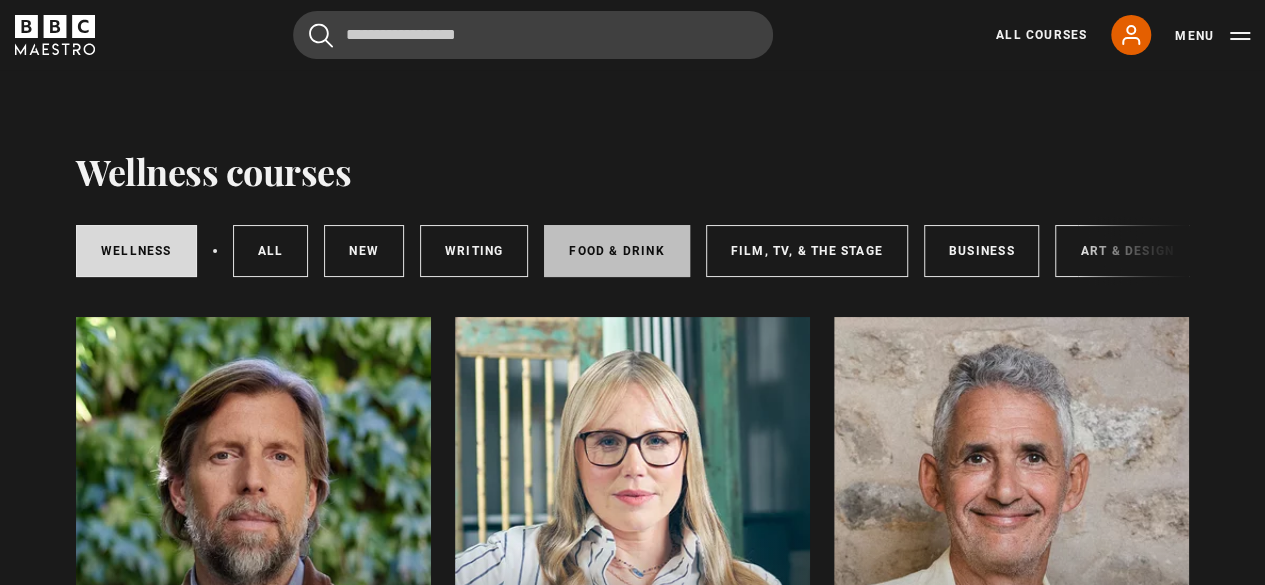 click on "Food & Drink" at bounding box center (616, 251) 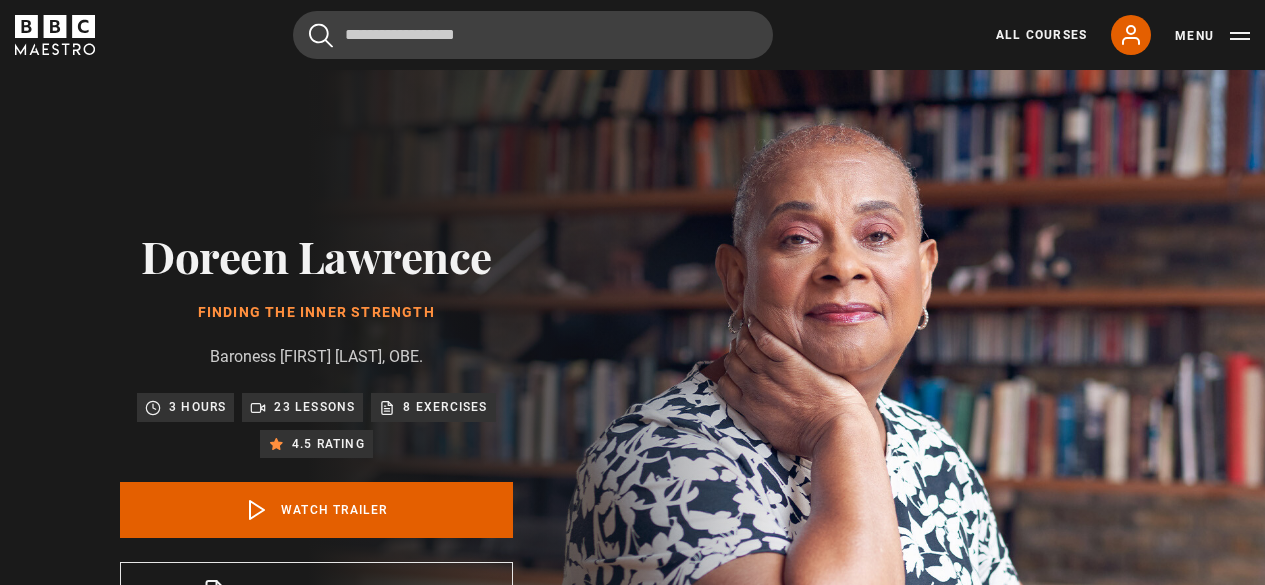 scroll, scrollTop: 0, scrollLeft: 0, axis: both 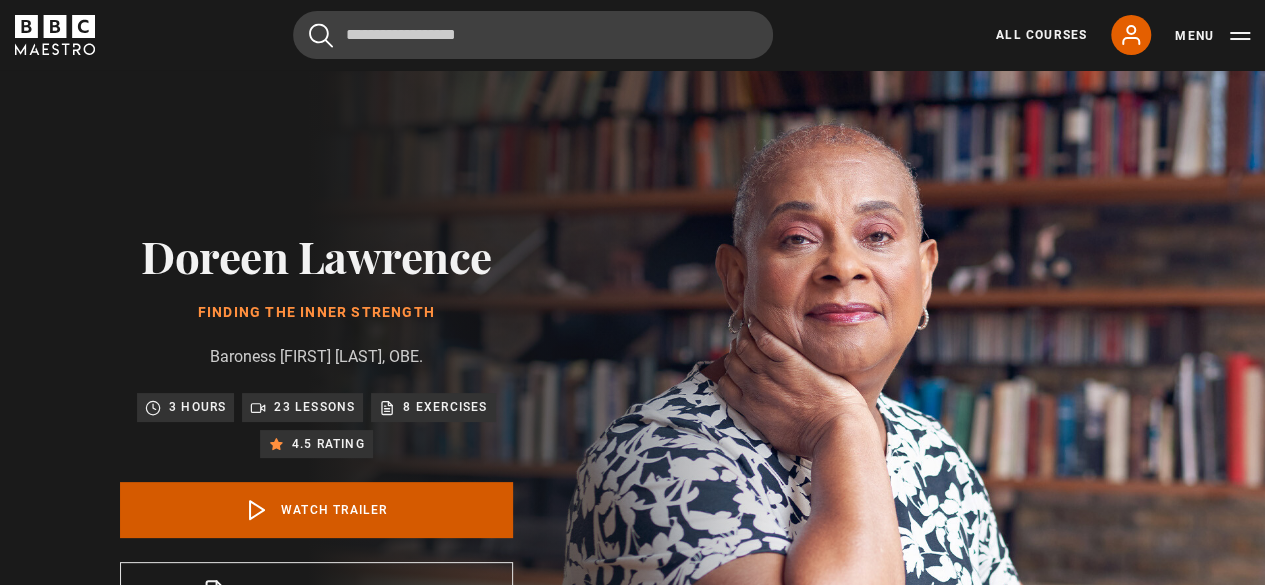 click on "Watch Trailer" at bounding box center [316, 510] 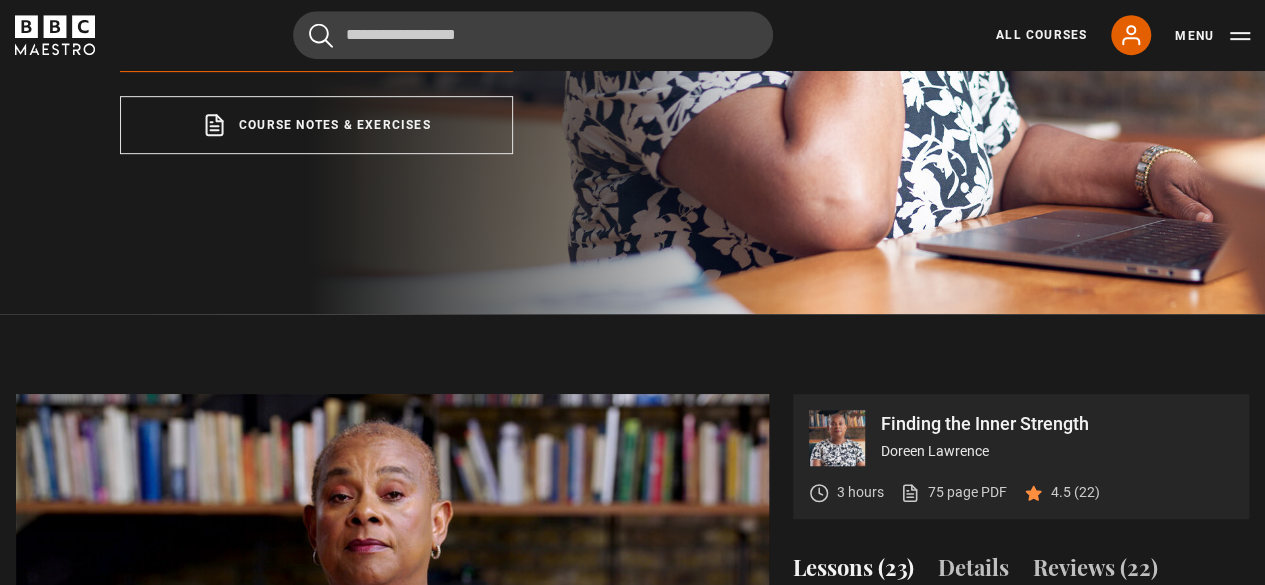 scroll, scrollTop: 752, scrollLeft: 0, axis: vertical 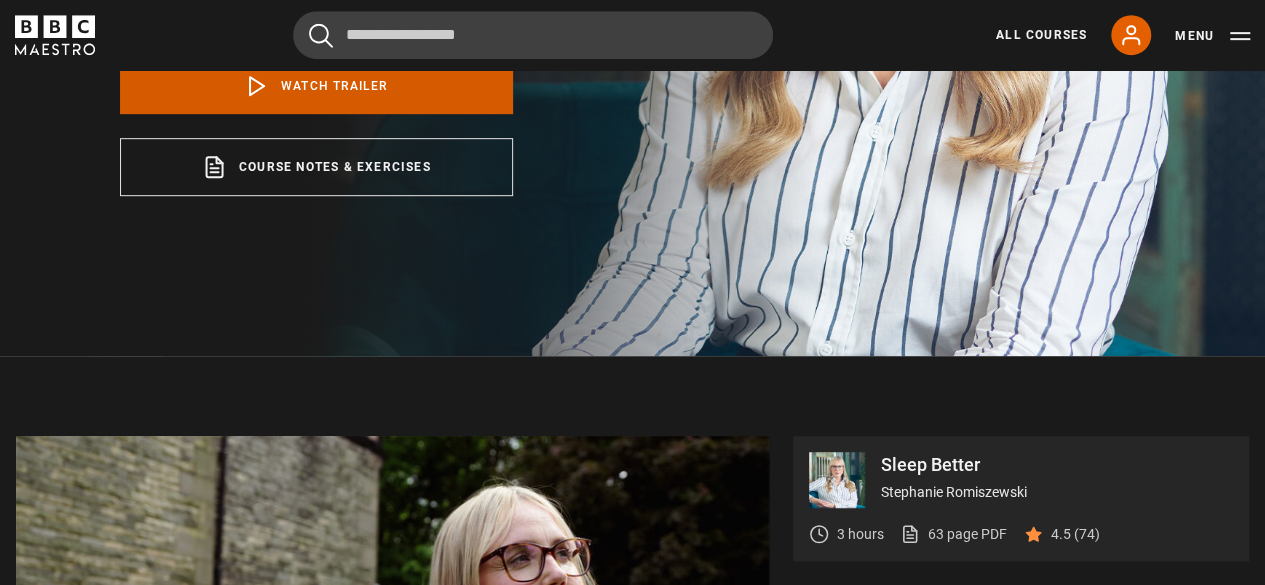 click on "Watch Trailer" at bounding box center (316, 86) 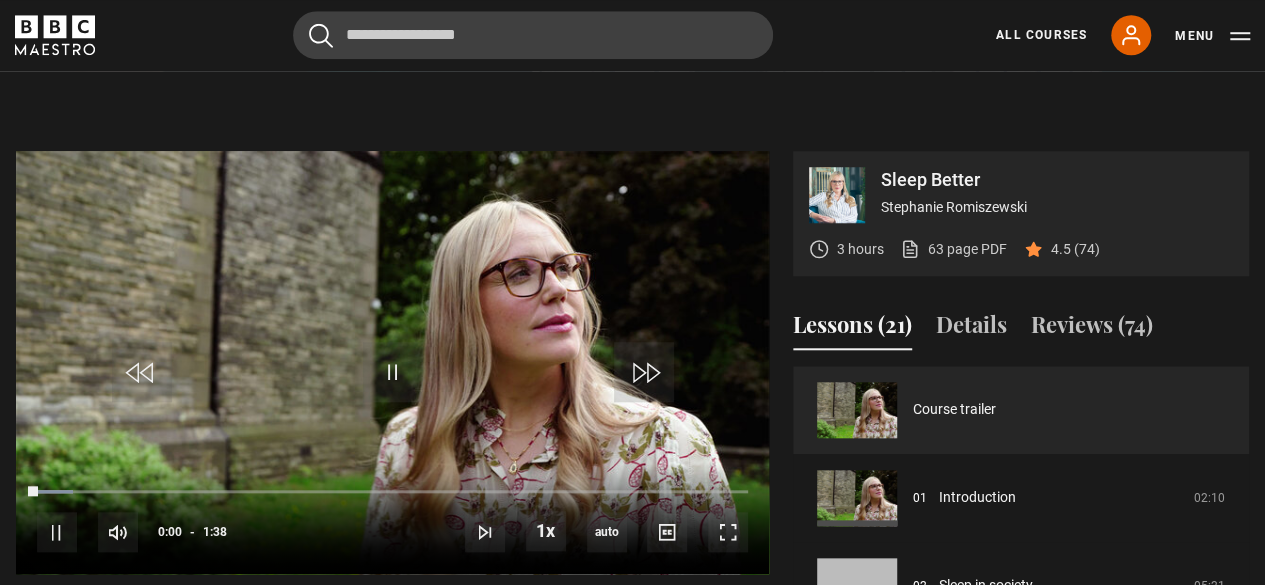 scroll, scrollTop: 855, scrollLeft: 0, axis: vertical 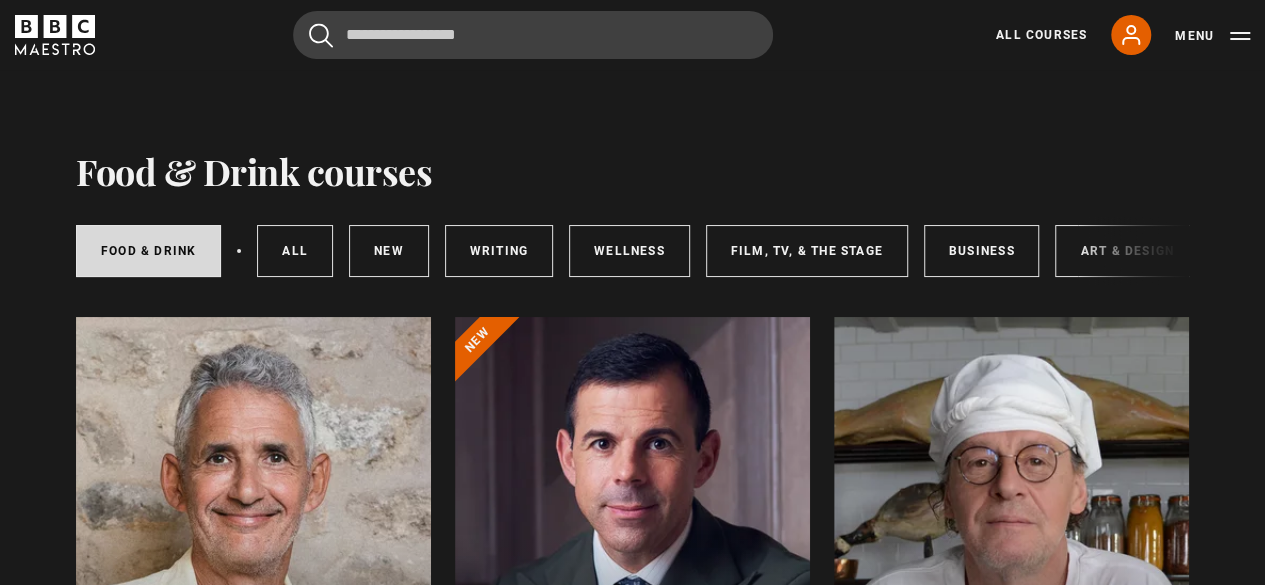 click on "Food & Drink
All courses
New courses
Writing
Wellness
Film, TV, & The Stage
Business
Art & Design
Music
Home & Lifestyle" at bounding box center (797, 251) 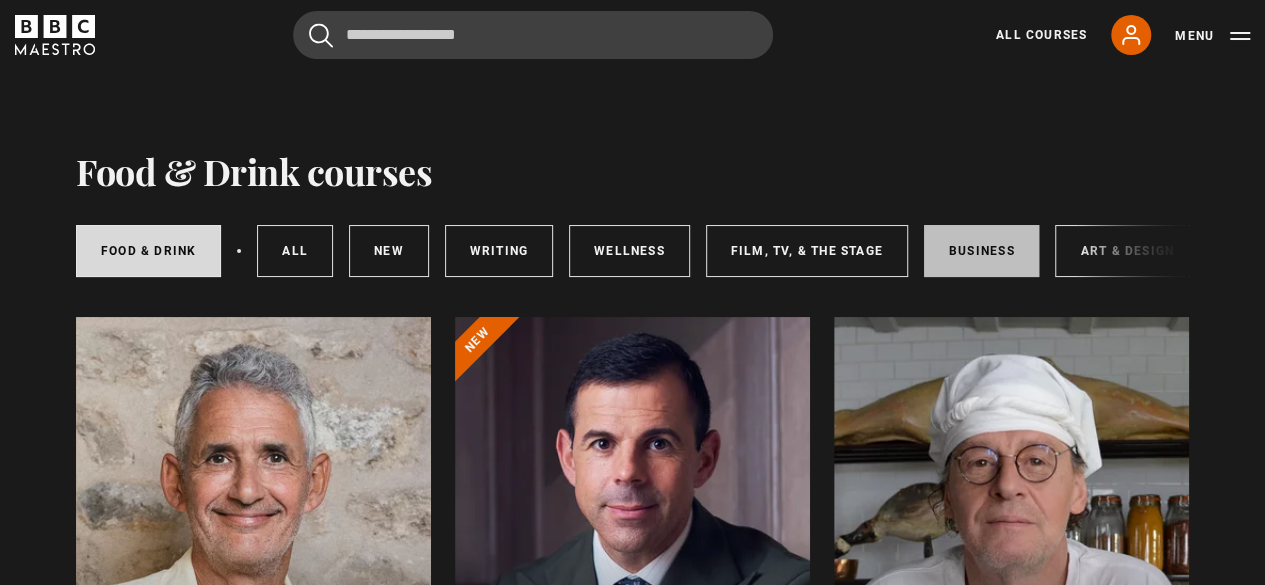 click on "Business" at bounding box center (982, 251) 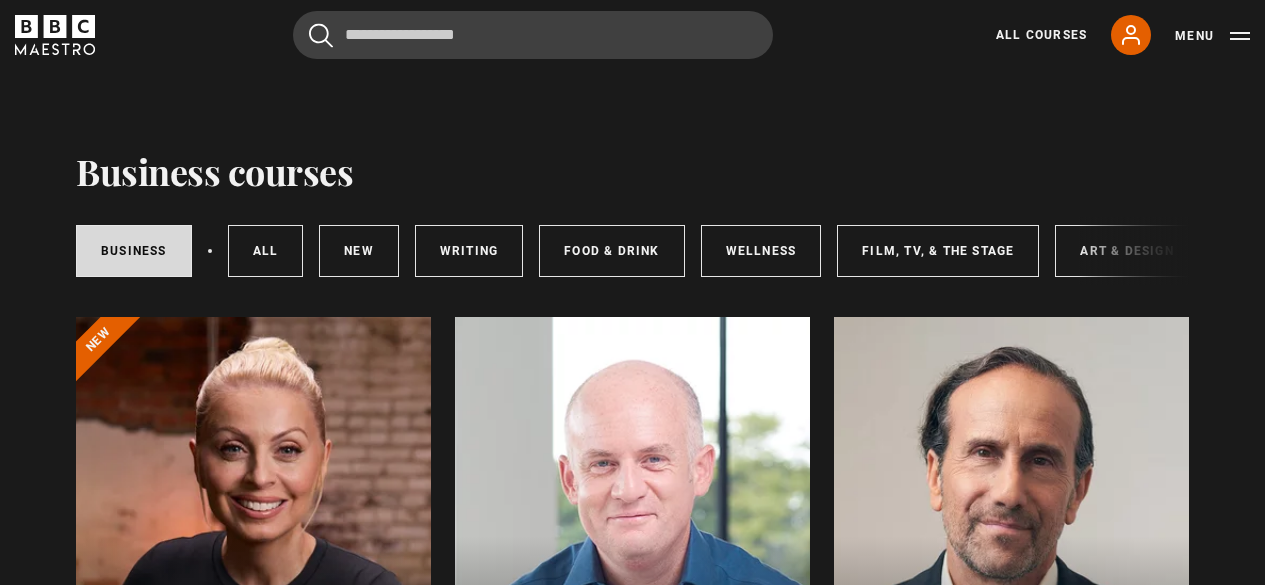 scroll, scrollTop: 200, scrollLeft: 0, axis: vertical 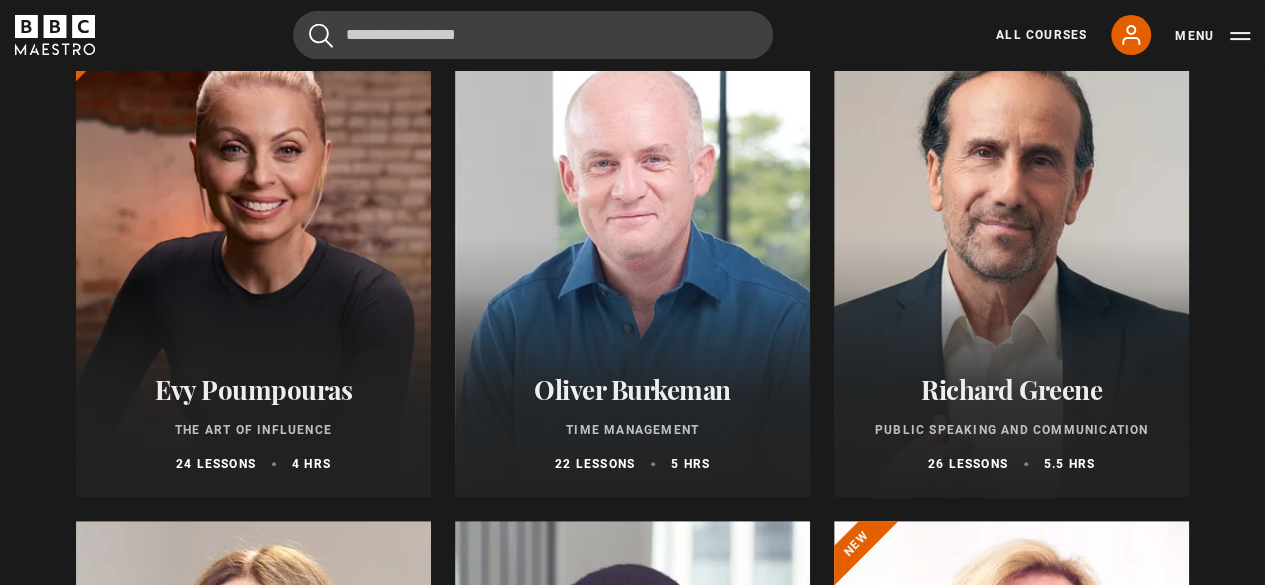 click at bounding box center (1011, 257) 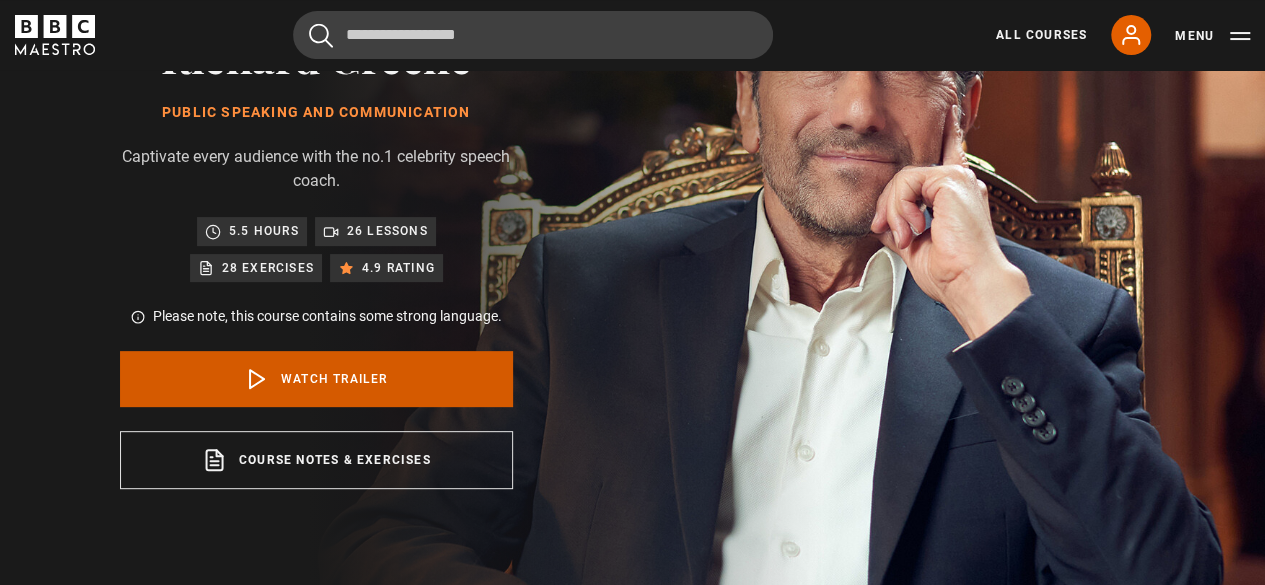 scroll, scrollTop: 200, scrollLeft: 0, axis: vertical 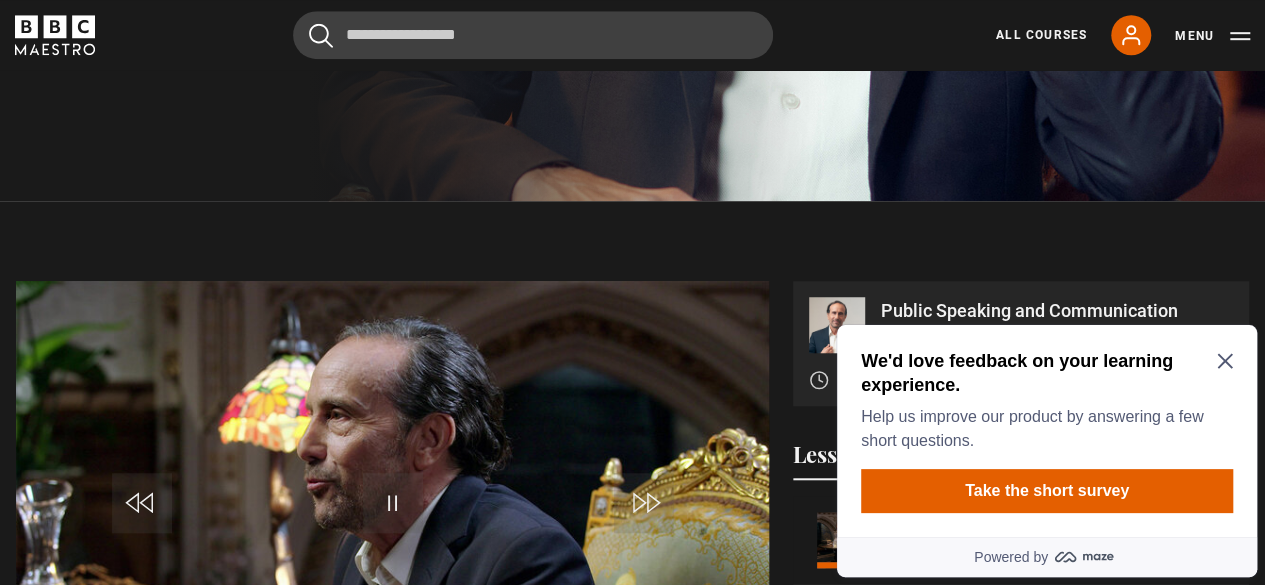 click 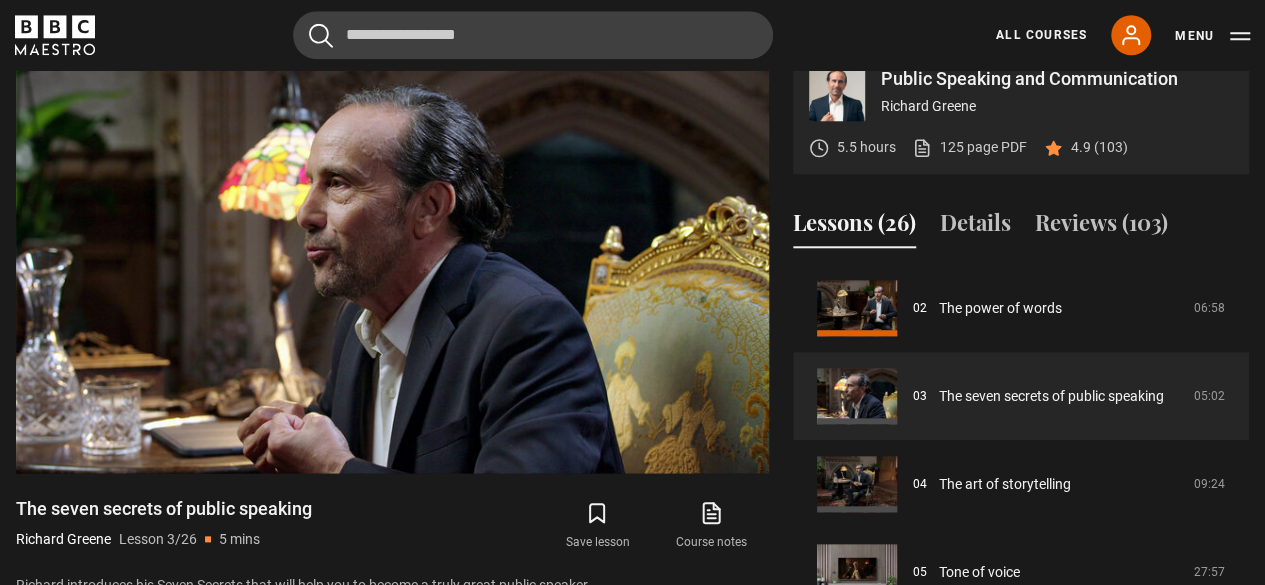 scroll, scrollTop: 848, scrollLeft: 0, axis: vertical 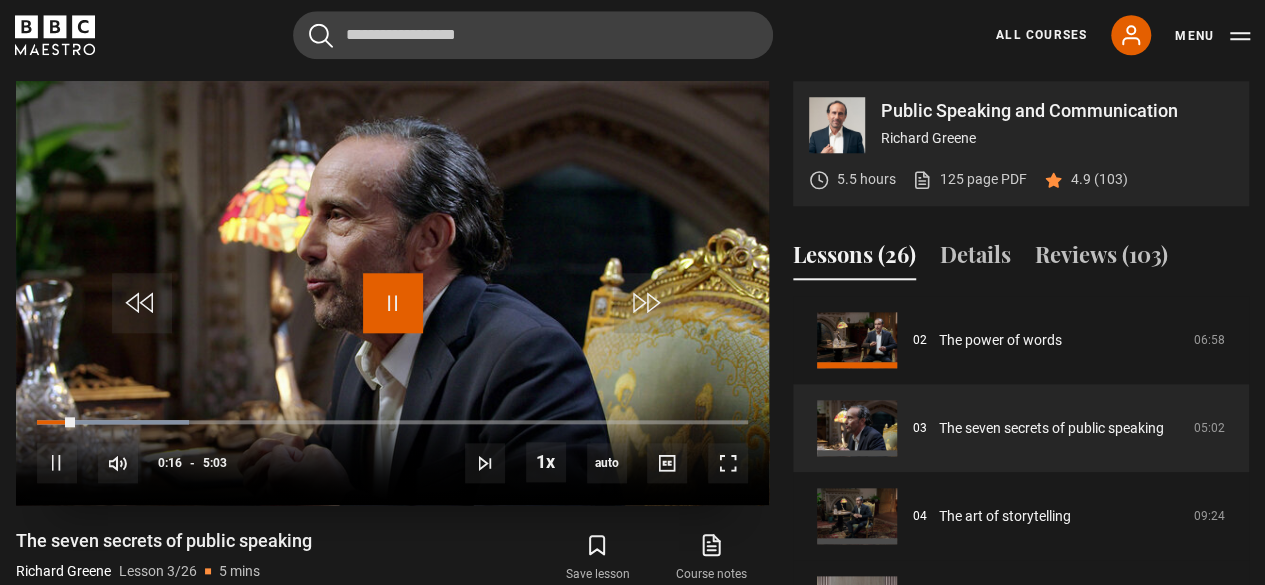 click at bounding box center (393, 303) 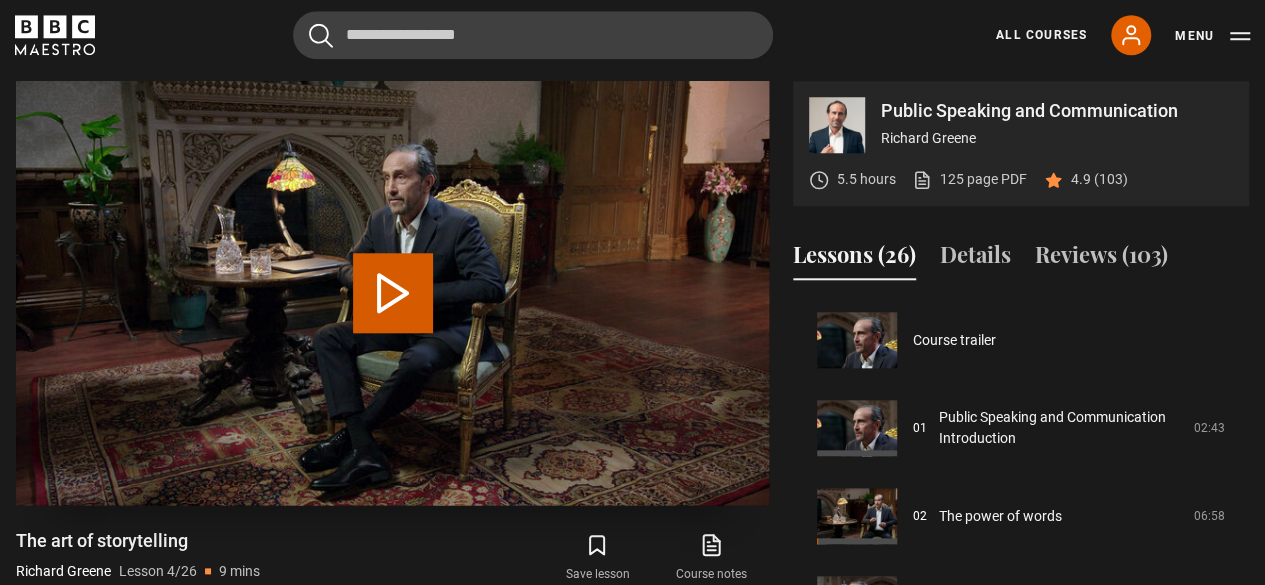 scroll, scrollTop: 264, scrollLeft: 0, axis: vertical 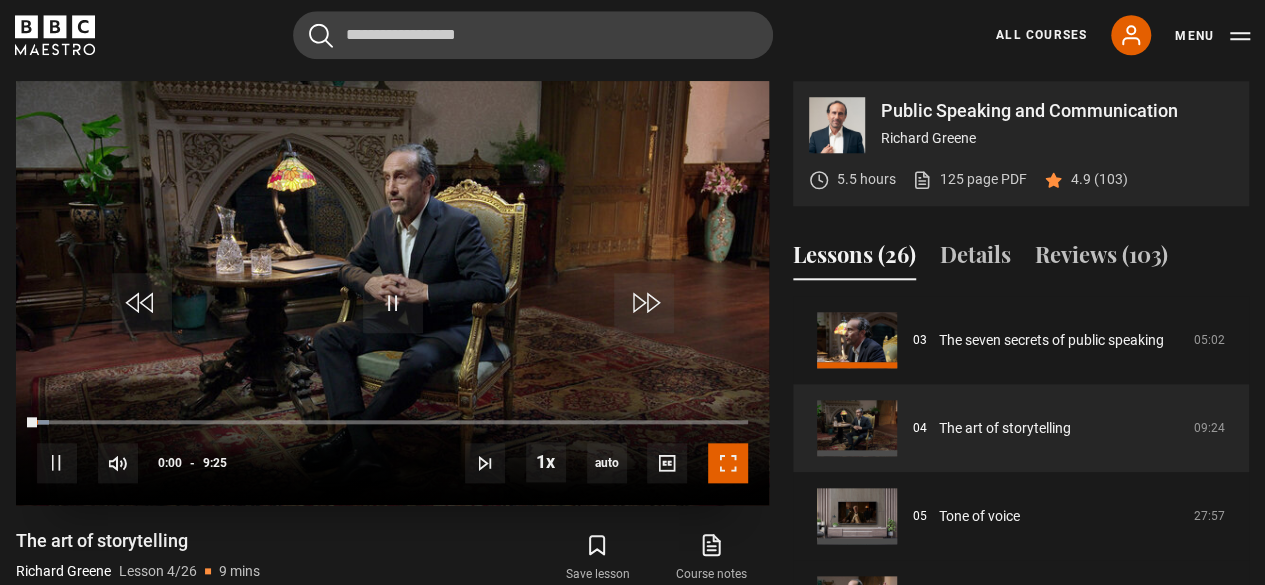 click at bounding box center [728, 463] 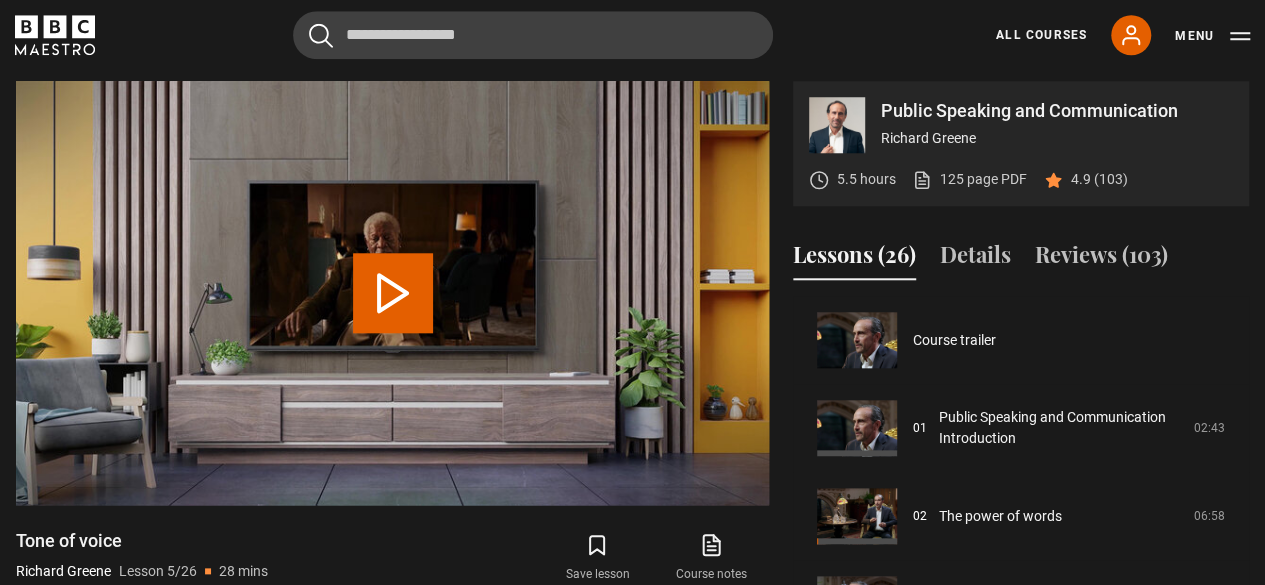scroll, scrollTop: 352, scrollLeft: 0, axis: vertical 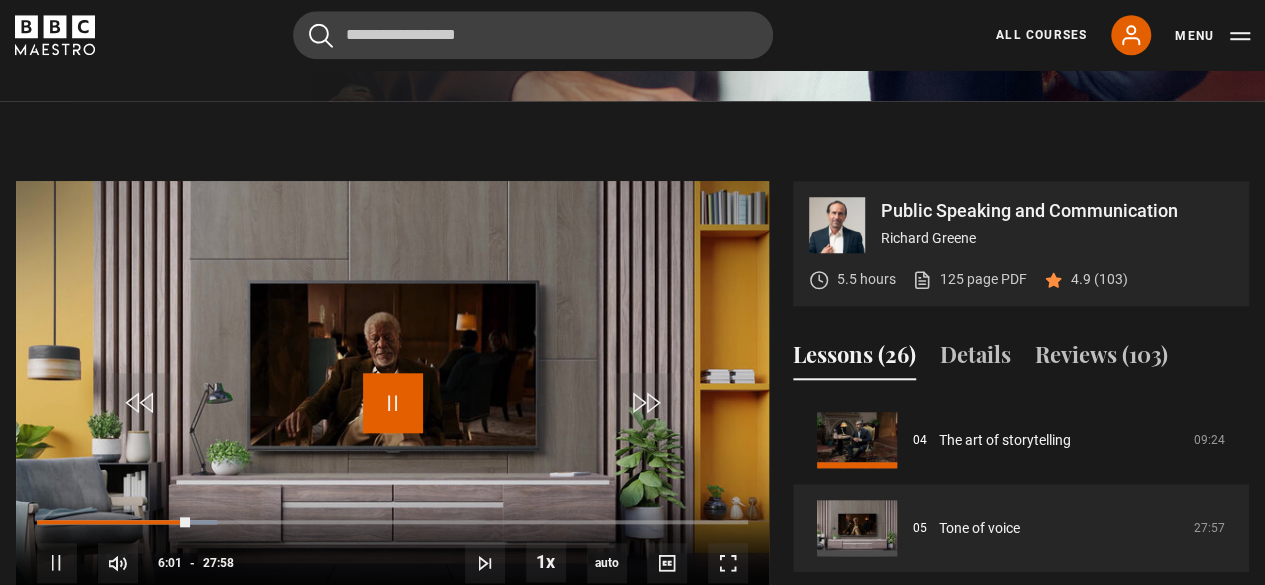 click at bounding box center [393, 403] 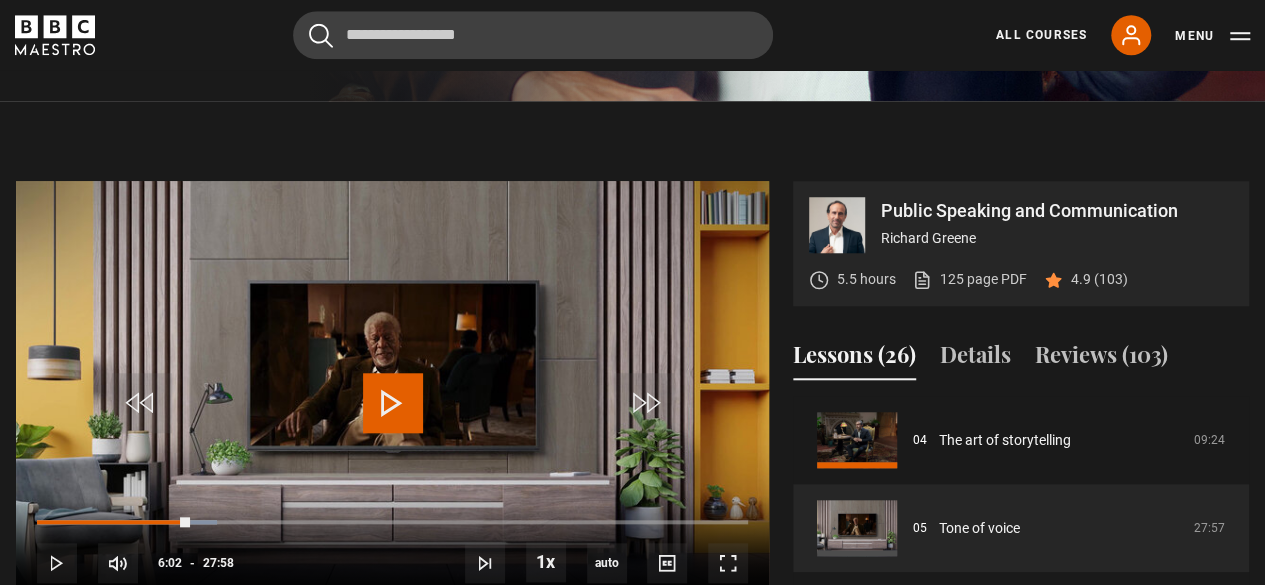 scroll, scrollTop: 766, scrollLeft: 0, axis: vertical 